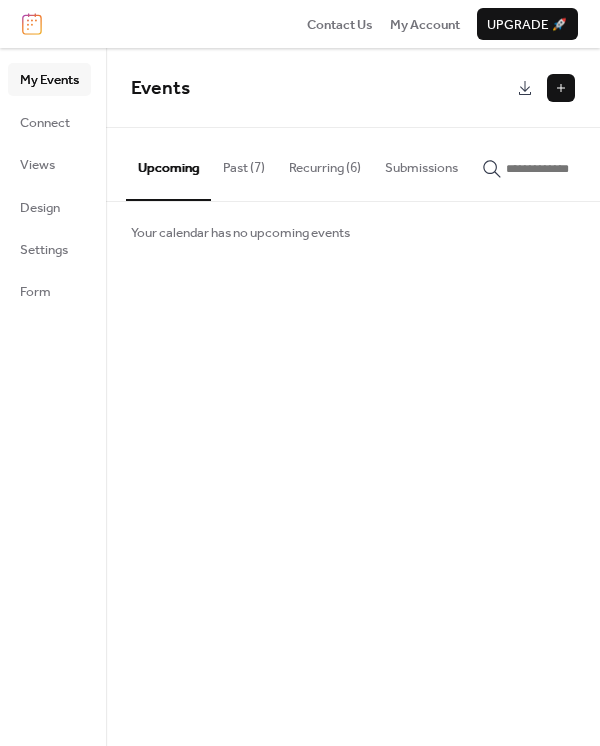 scroll, scrollTop: 0, scrollLeft: 0, axis: both 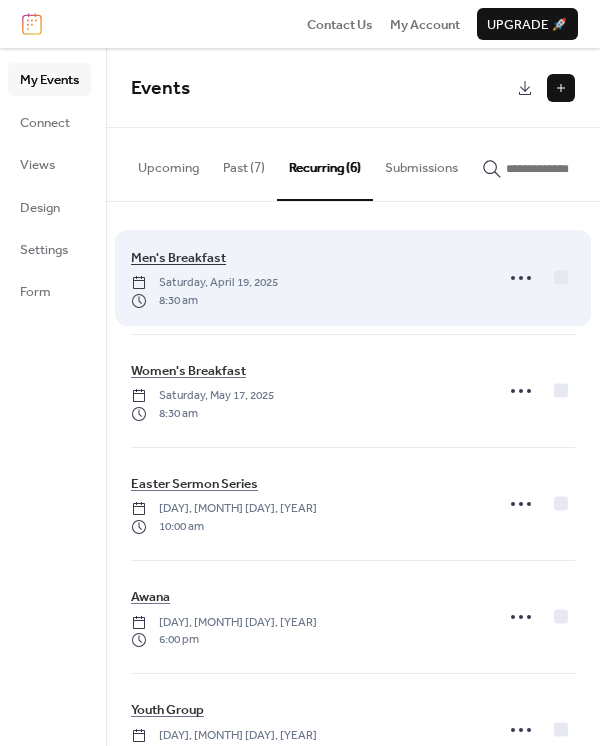 click on "Men's Breakfast" at bounding box center [178, 258] 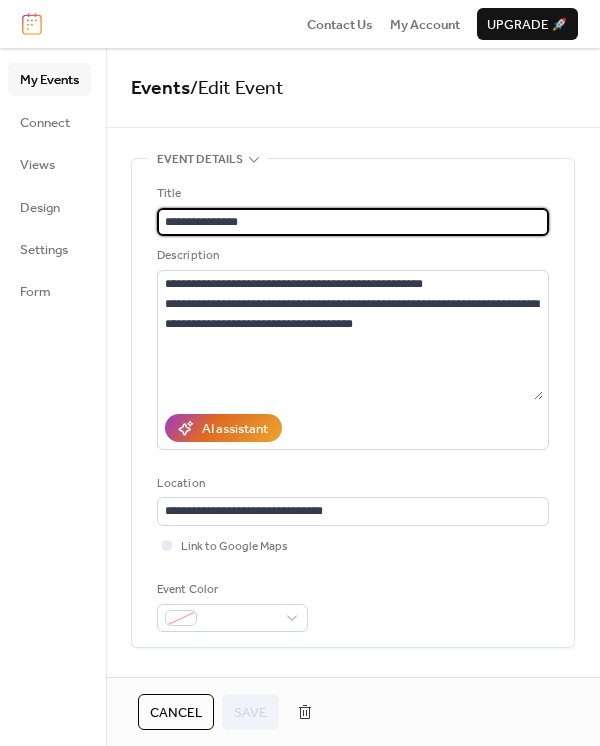 click on "**********" at bounding box center (353, 222) 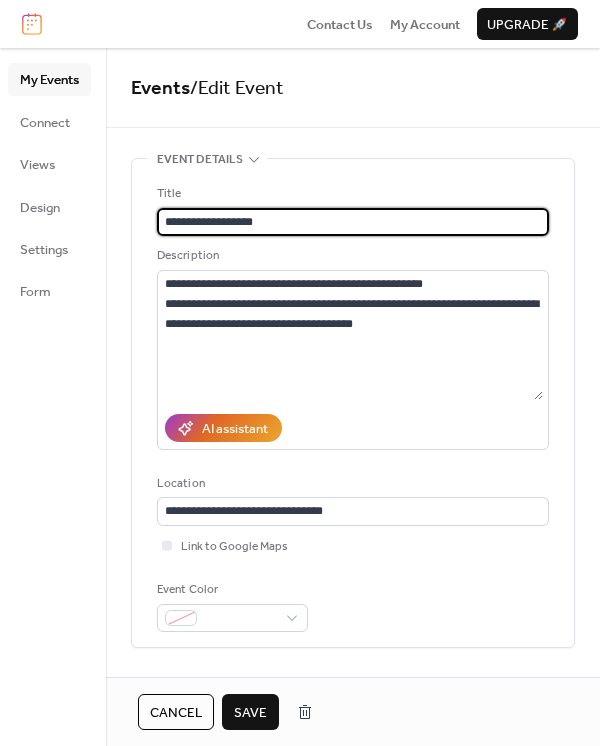 click on "**********" at bounding box center (353, 222) 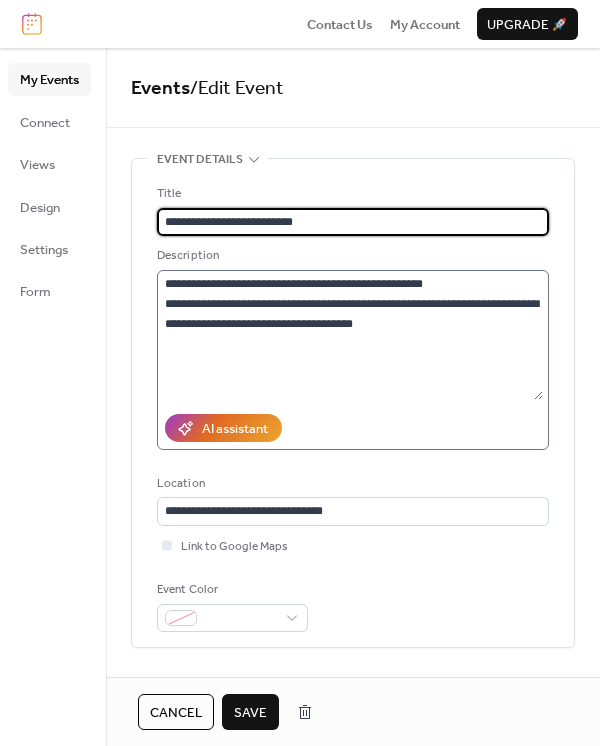 type on "**********" 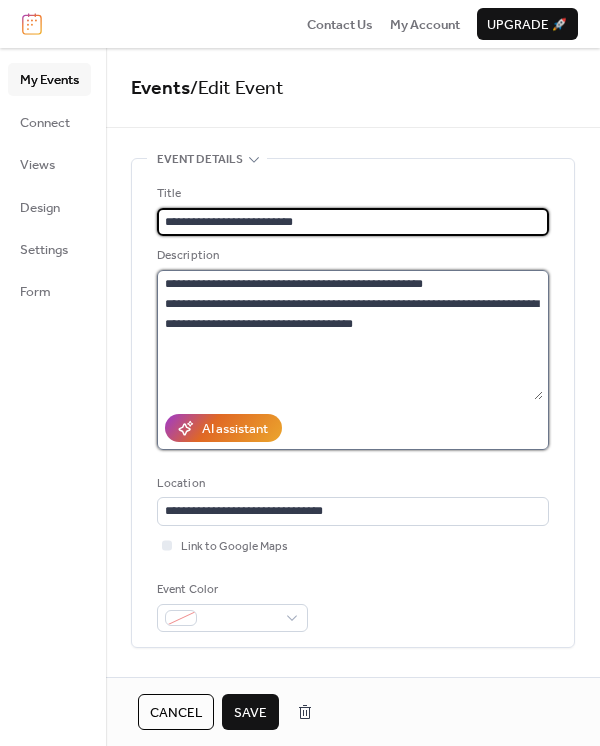 click on "**********" at bounding box center [350, 335] 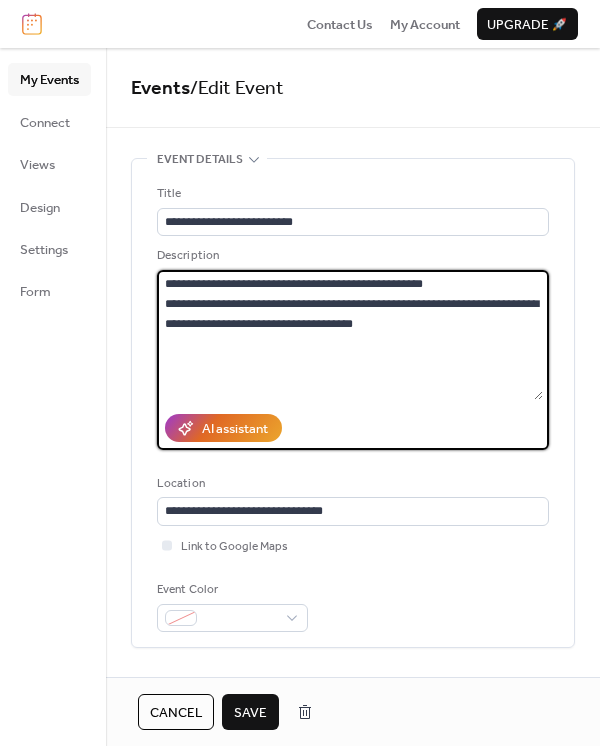 click on "**********" at bounding box center [350, 335] 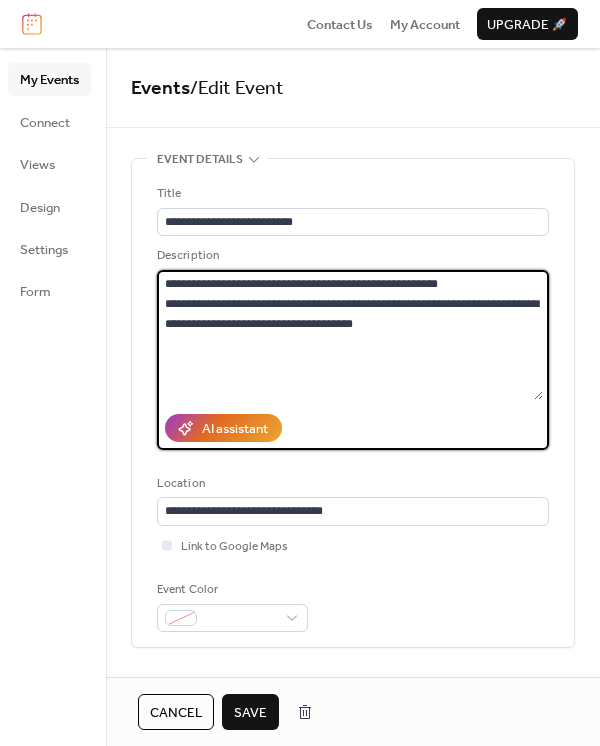 click on "**********" at bounding box center [350, 335] 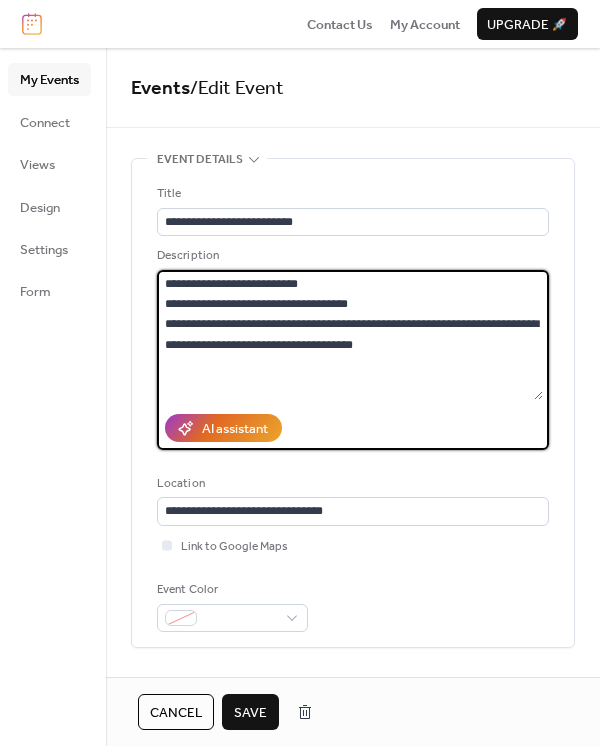 click on "**********" at bounding box center (350, 335) 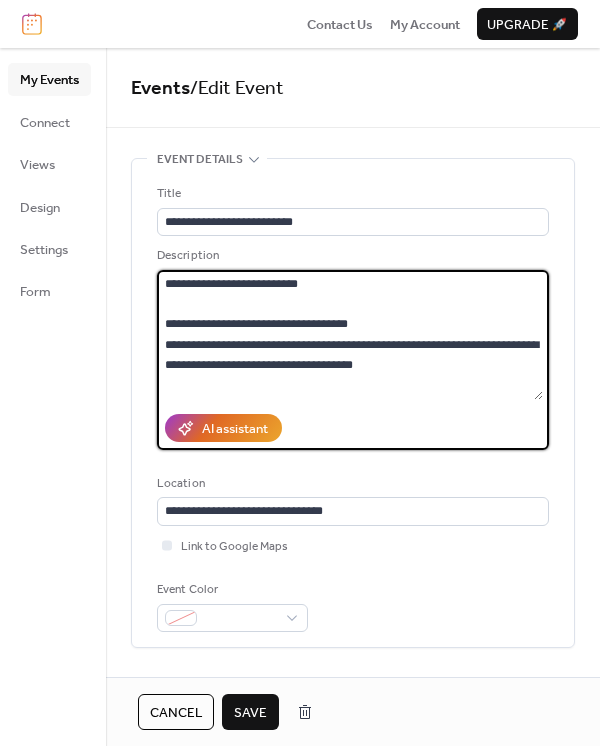 drag, startPoint x: 164, startPoint y: 278, endPoint x: 178, endPoint y: 284, distance: 15.231546 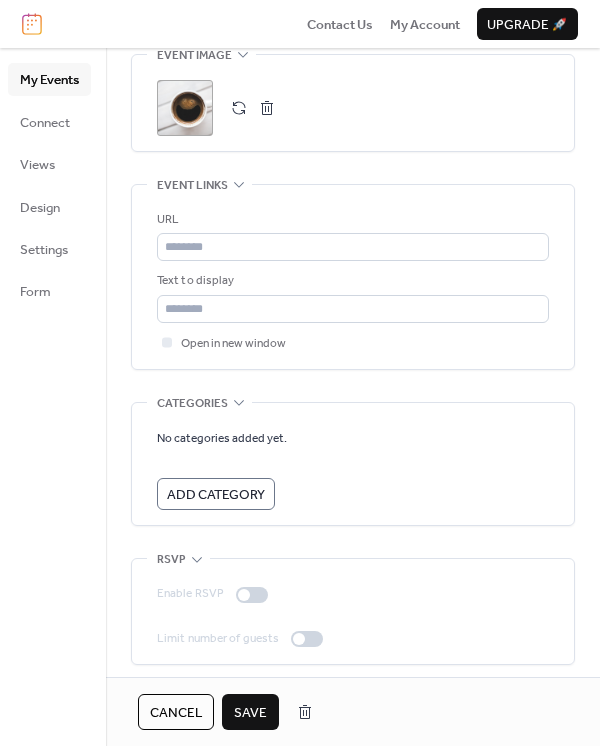 scroll, scrollTop: 1415, scrollLeft: 0, axis: vertical 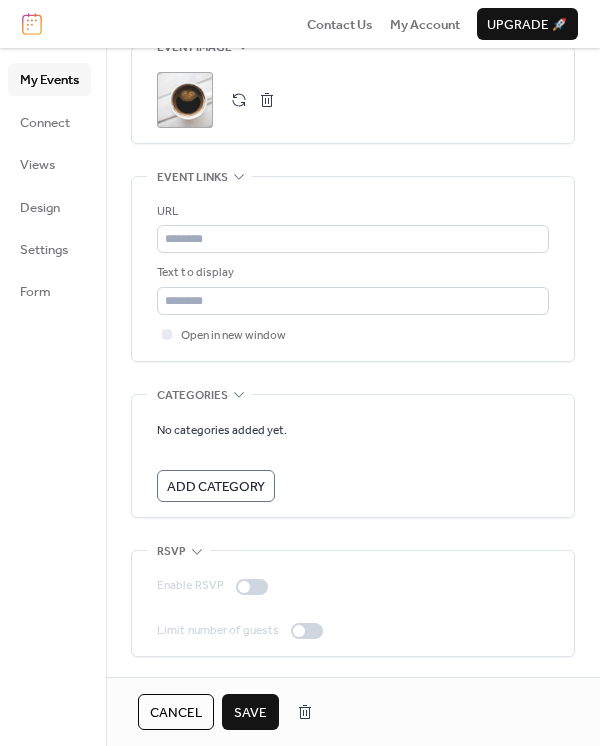 type on "**********" 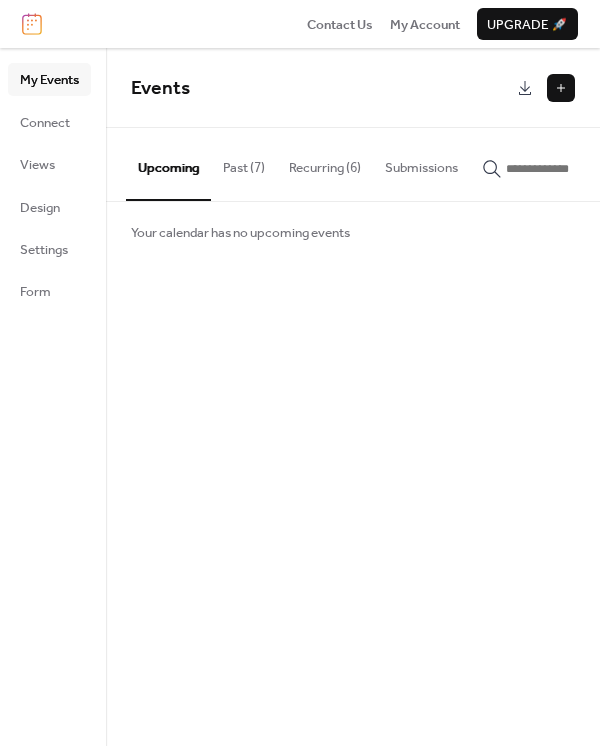 click on "Recurring  (6)" at bounding box center (325, 163) 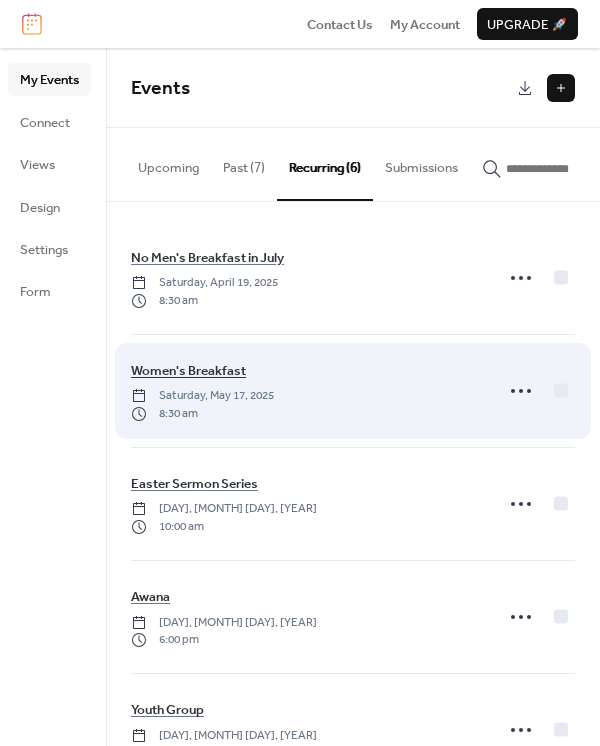 click on "Women's Breakfast" at bounding box center [188, 371] 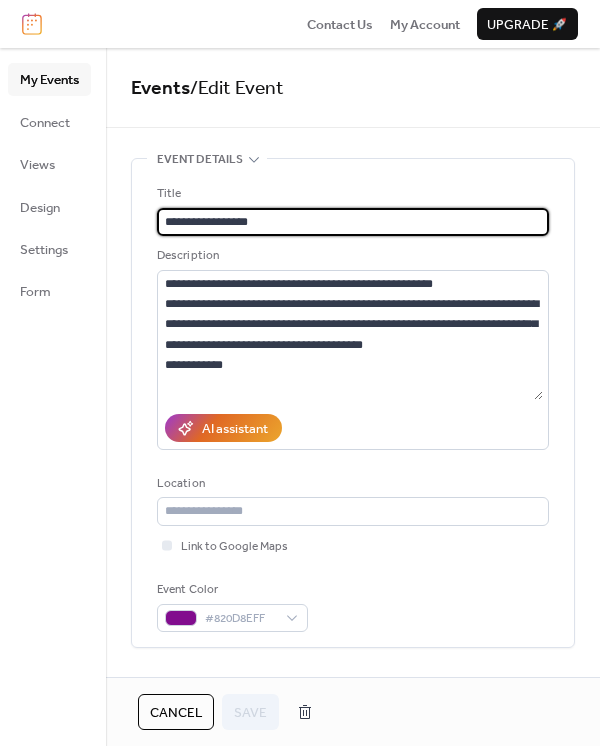 click on "**********" at bounding box center (353, 222) 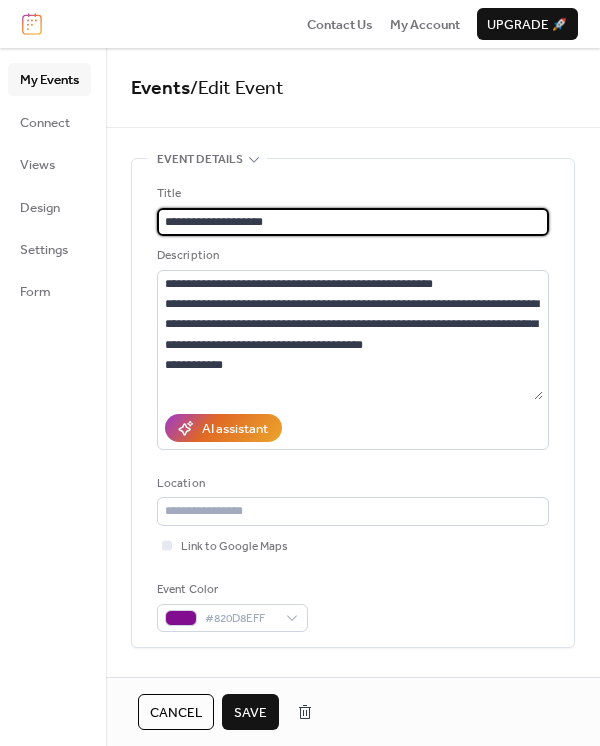 click on "**********" at bounding box center (353, 222) 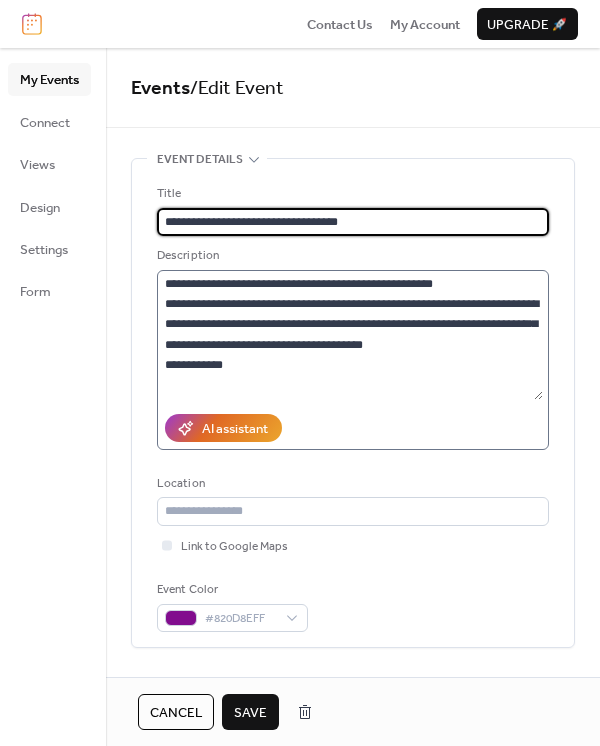 type on "**********" 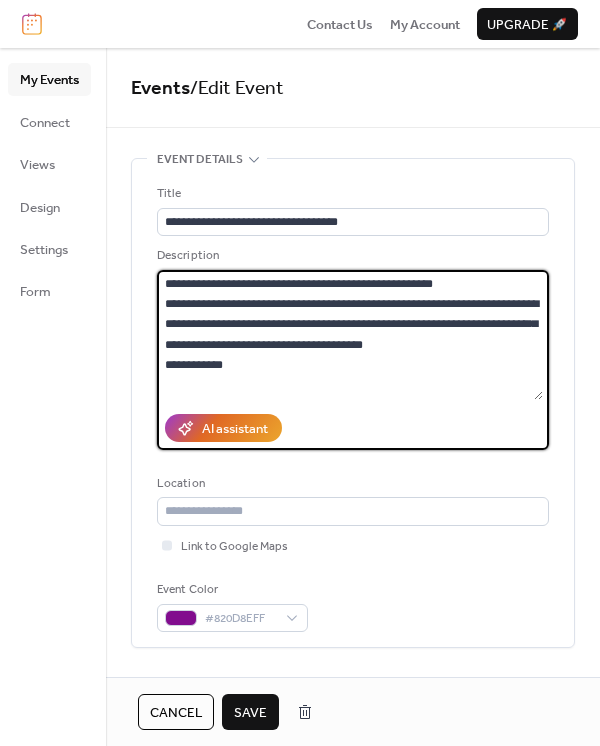 click on "**********" at bounding box center [350, 335] 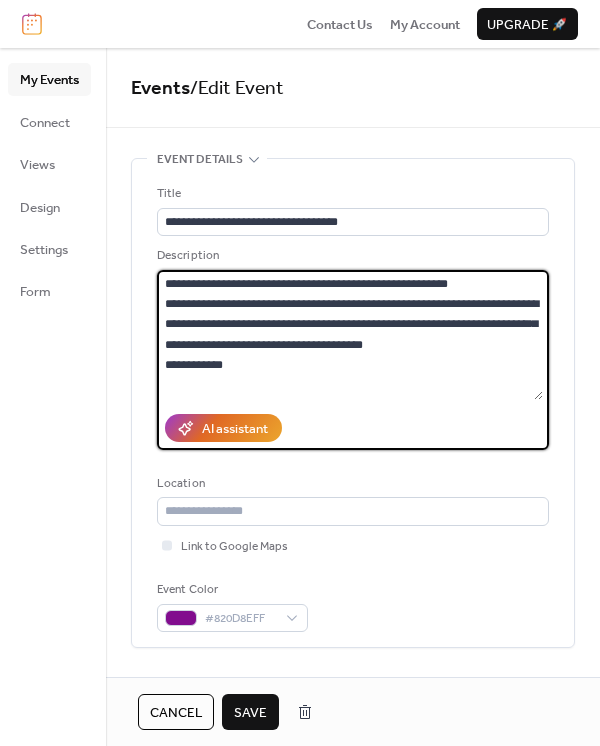 click on "**********" at bounding box center (350, 335) 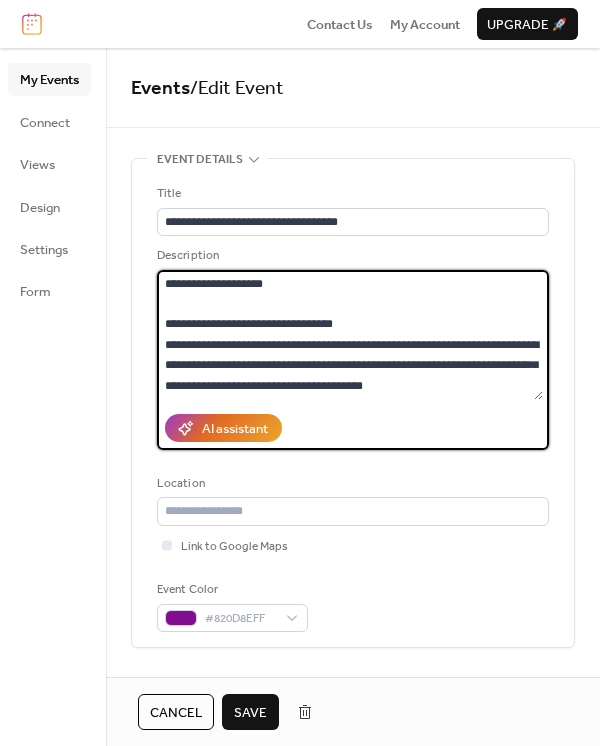 click on "**********" at bounding box center (350, 335) 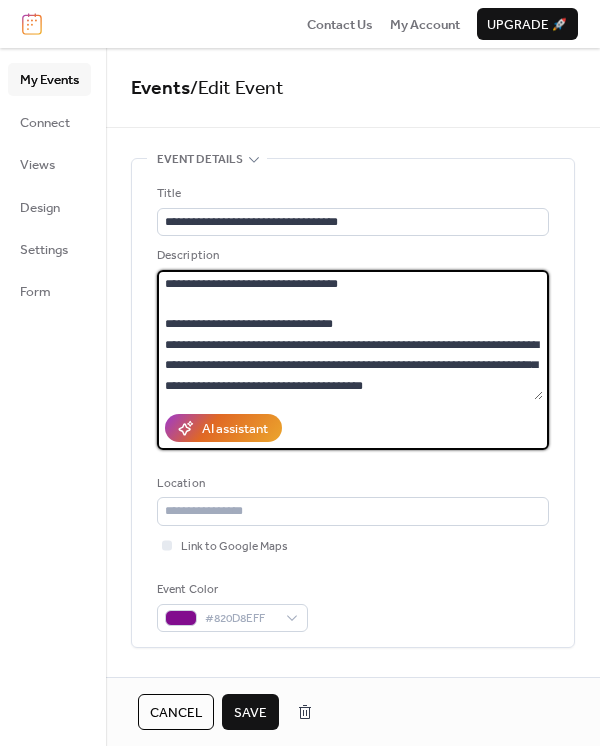 type on "**********" 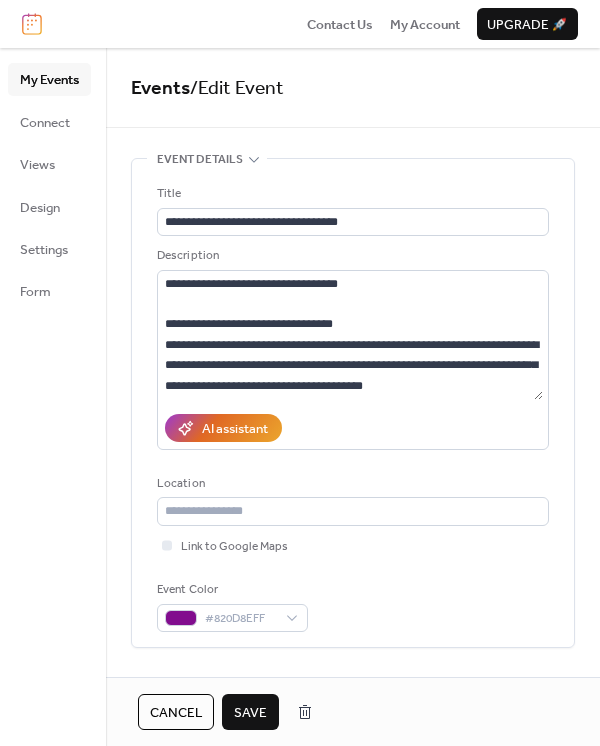 click on "Save" at bounding box center [250, 712] 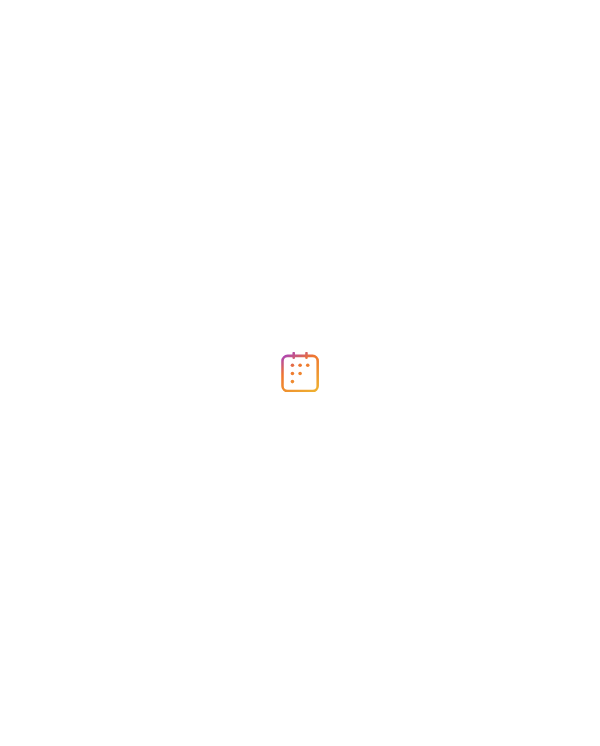 scroll, scrollTop: 0, scrollLeft: 0, axis: both 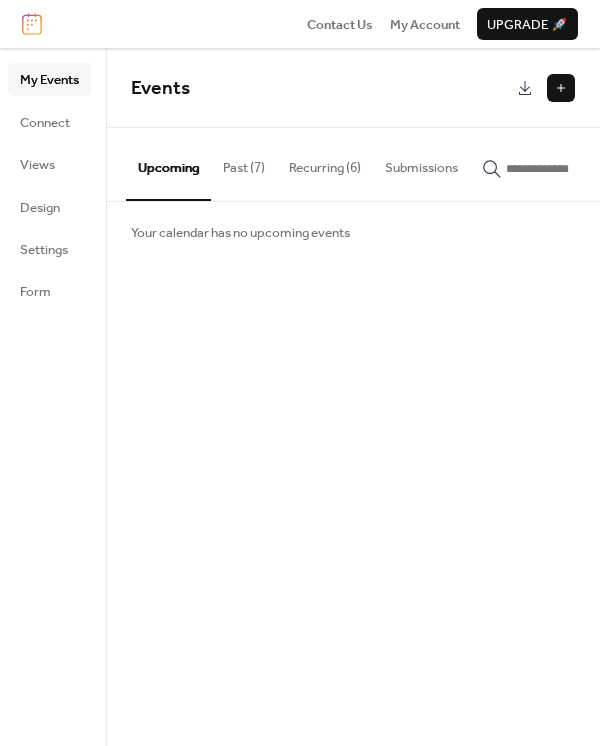 click on "Recurring  (6)" at bounding box center [325, 163] 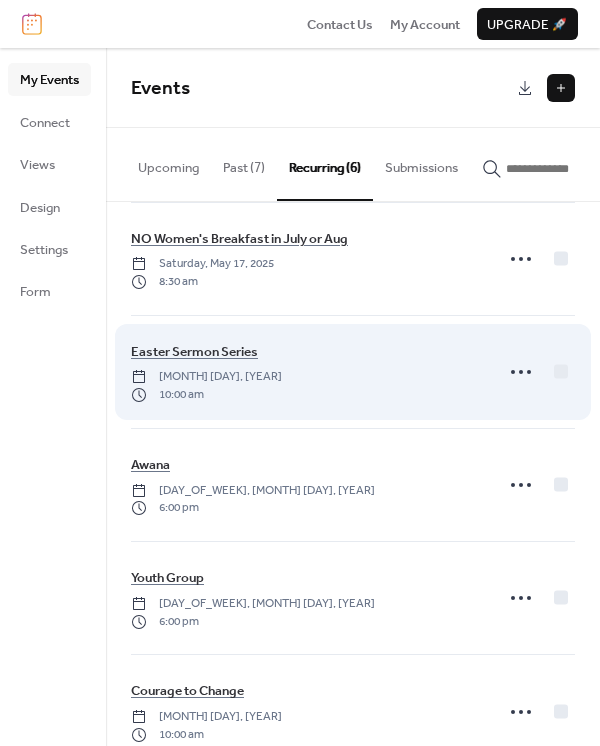scroll, scrollTop: 147, scrollLeft: 0, axis: vertical 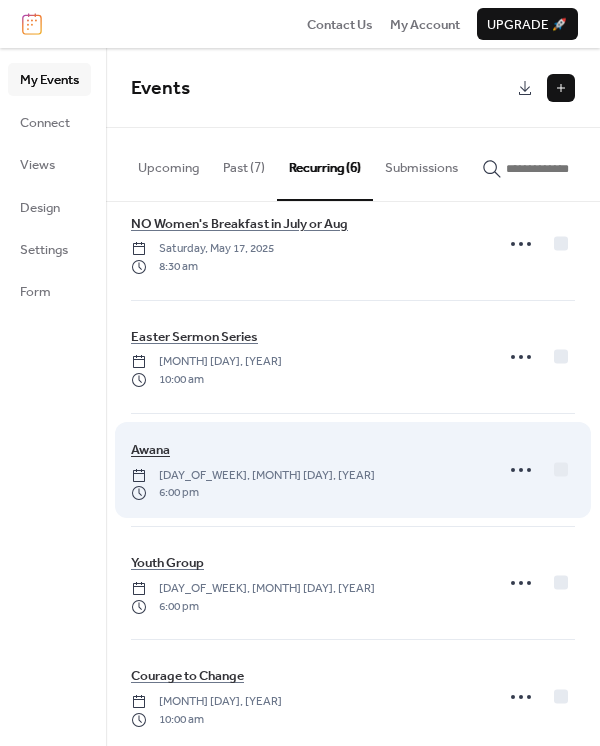 click on "Awana" at bounding box center [150, 450] 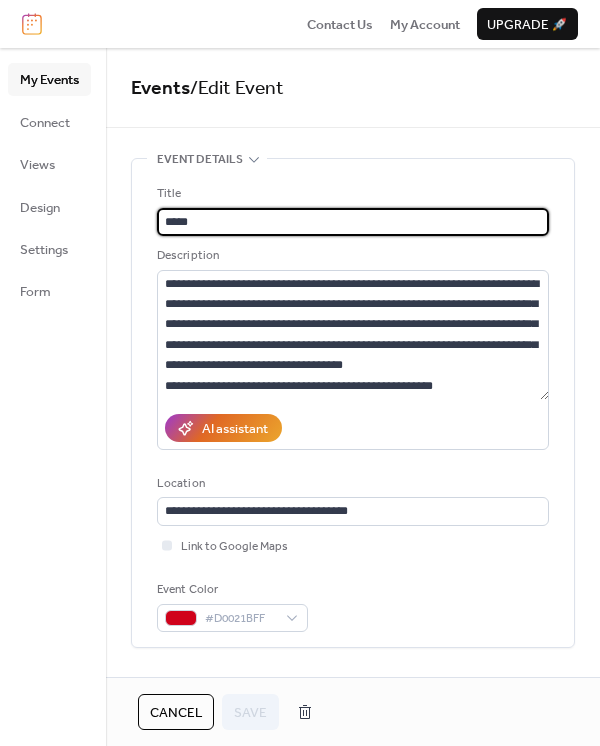type on "**********" 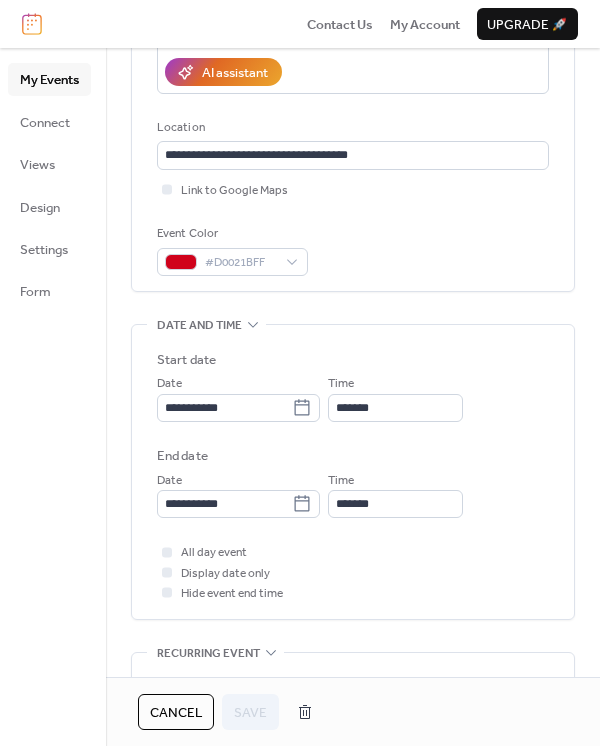 scroll, scrollTop: 370, scrollLeft: 0, axis: vertical 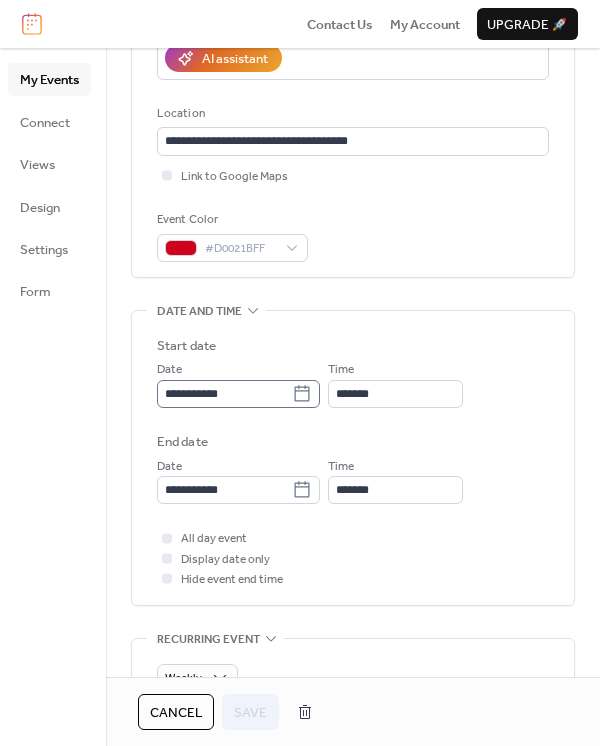 click 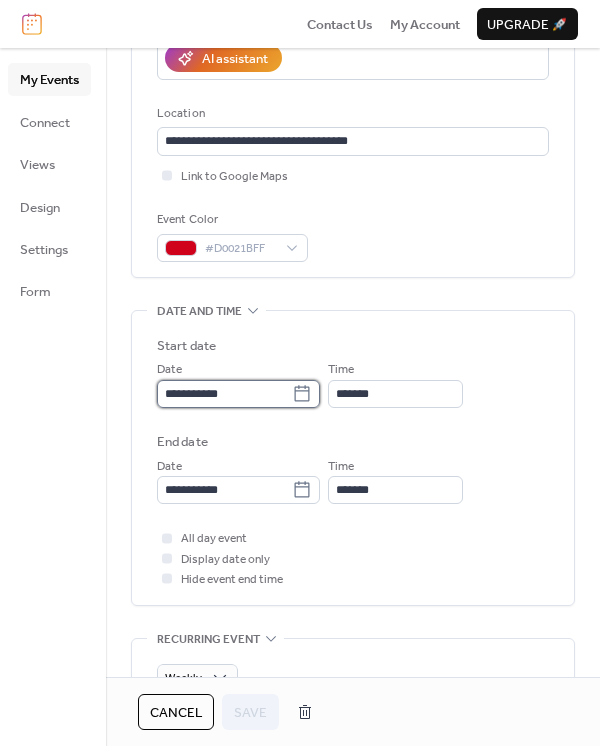 click on "**********" at bounding box center (224, 394) 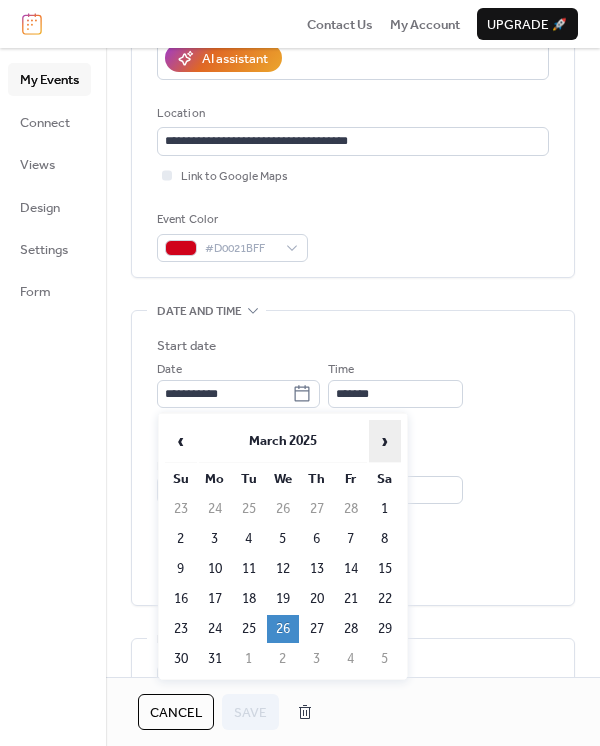 click on "›" at bounding box center (385, 441) 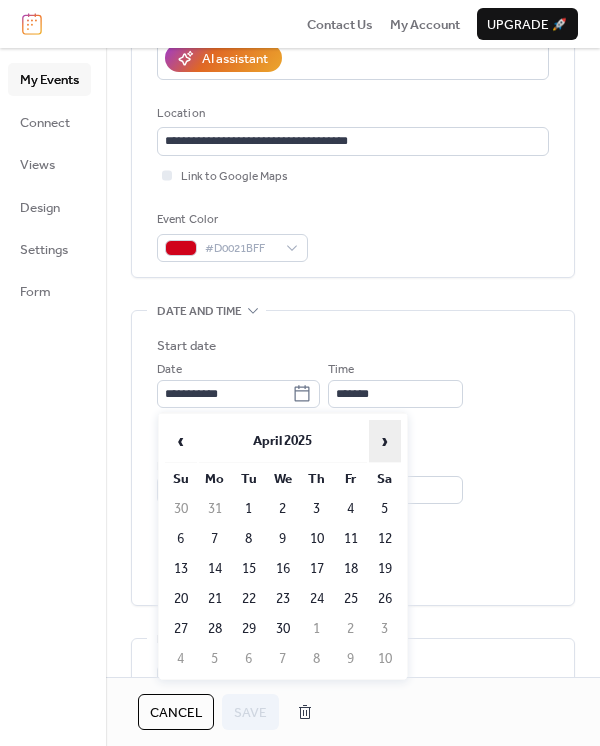 click on "›" at bounding box center [385, 441] 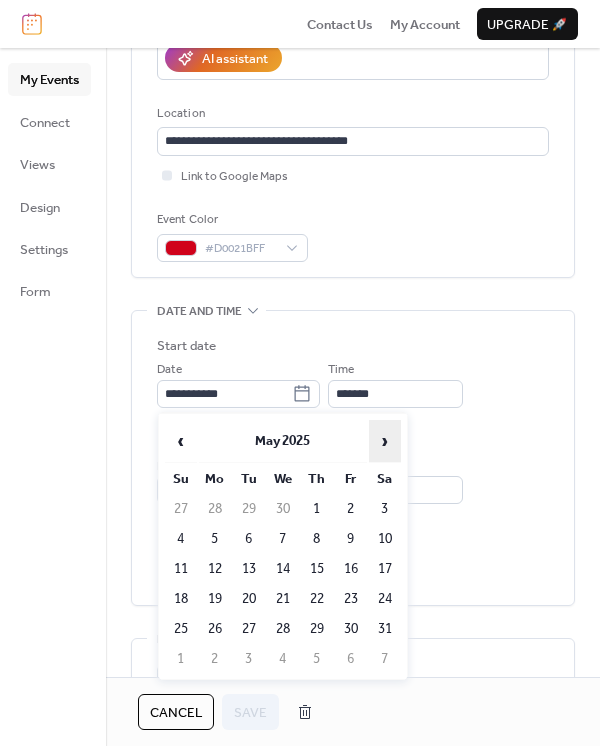 click on "›" at bounding box center (385, 441) 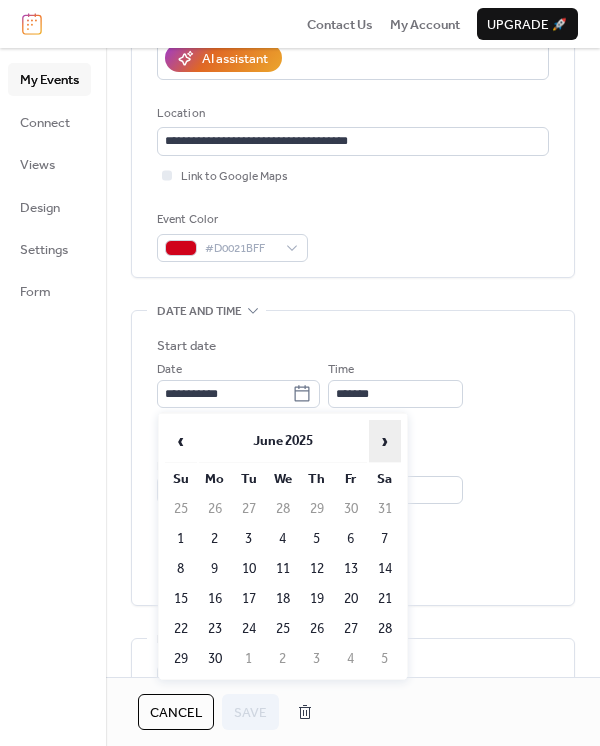 click on "›" at bounding box center (385, 441) 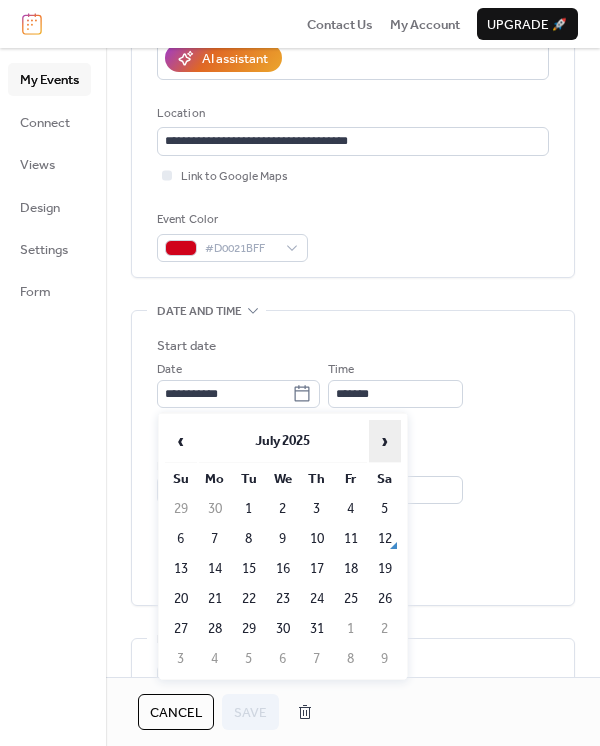 click on "›" at bounding box center [385, 441] 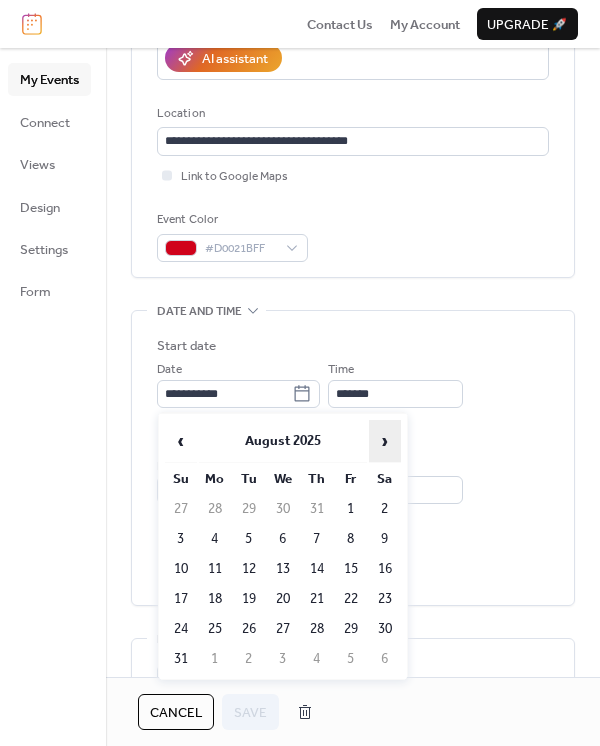 click on "›" at bounding box center [385, 441] 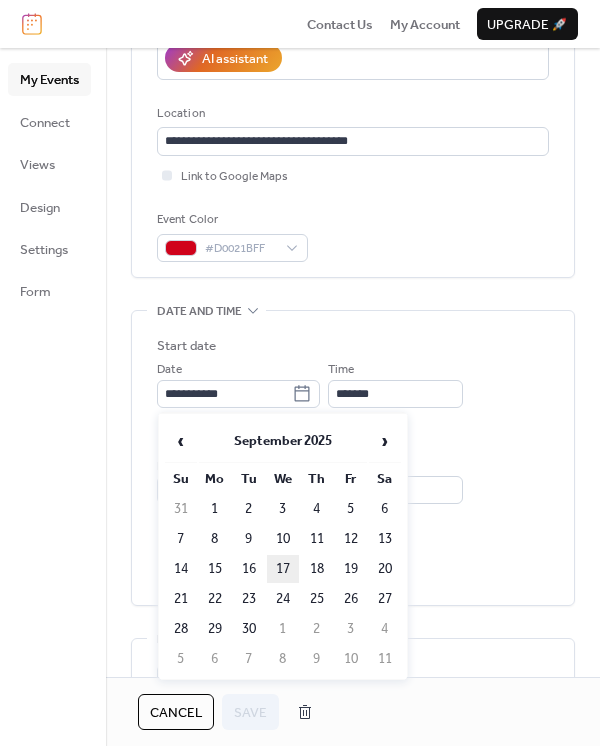 click on "17" at bounding box center (283, 569) 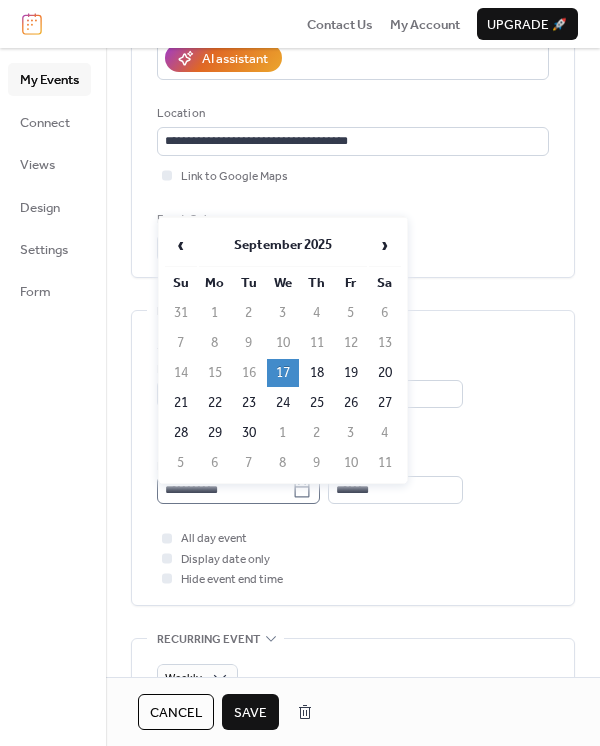 click 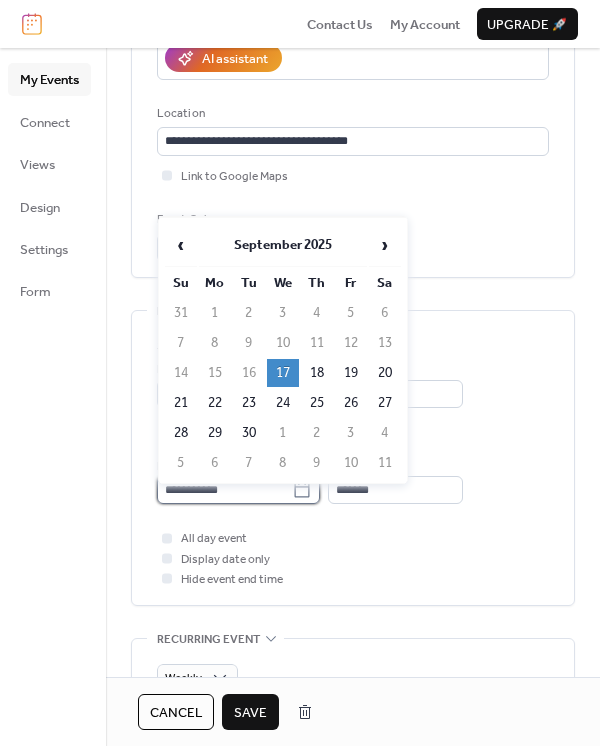 click on "**********" at bounding box center (224, 490) 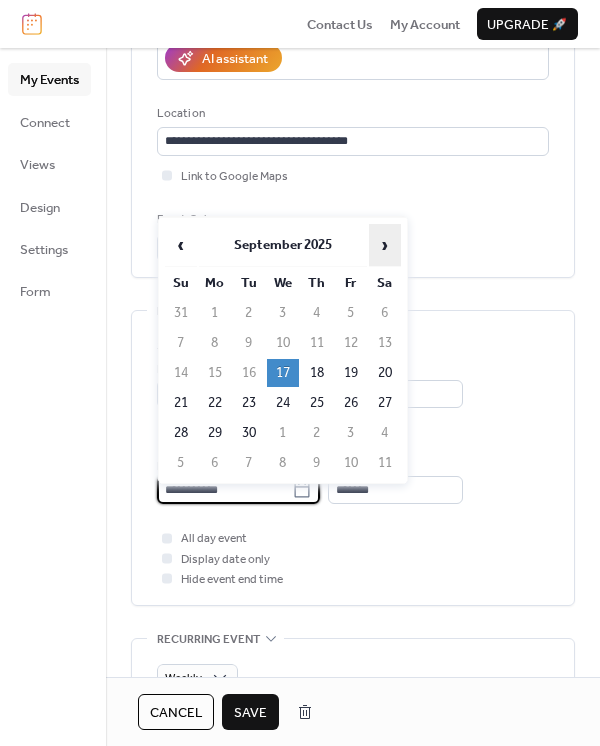 click on "›" at bounding box center (385, 245) 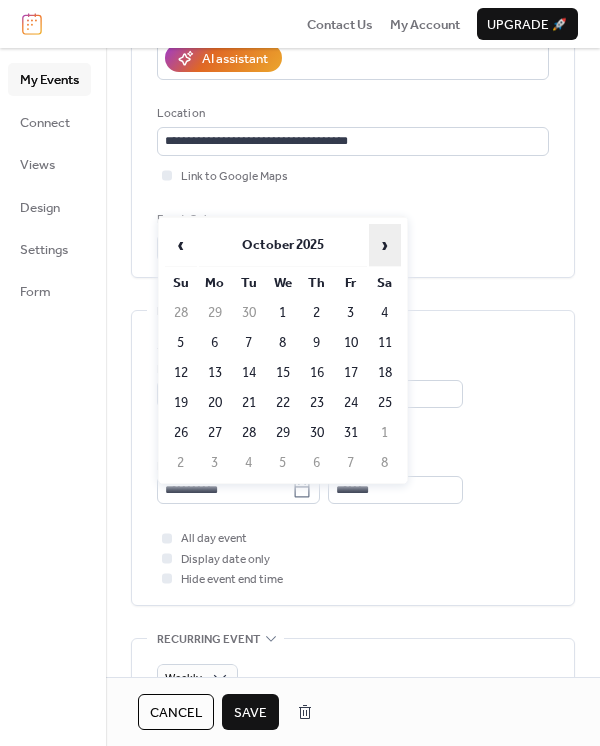 click on "›" at bounding box center (385, 245) 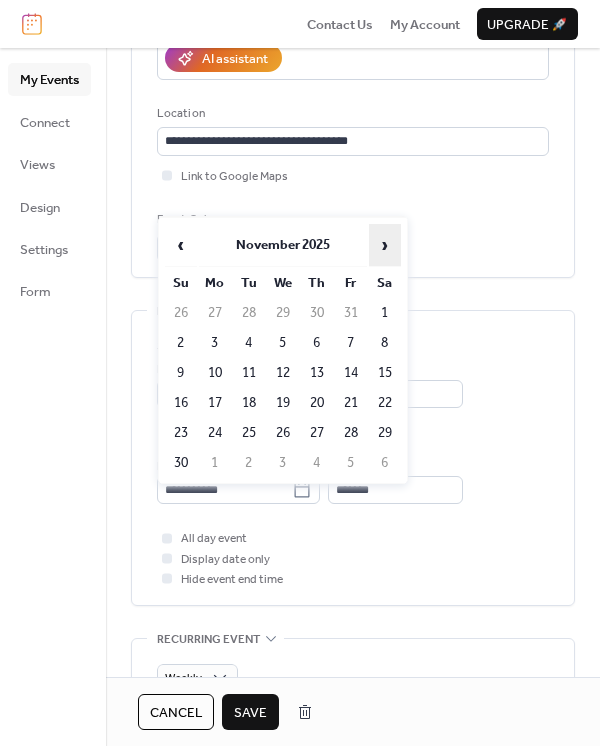 click on "›" at bounding box center (385, 245) 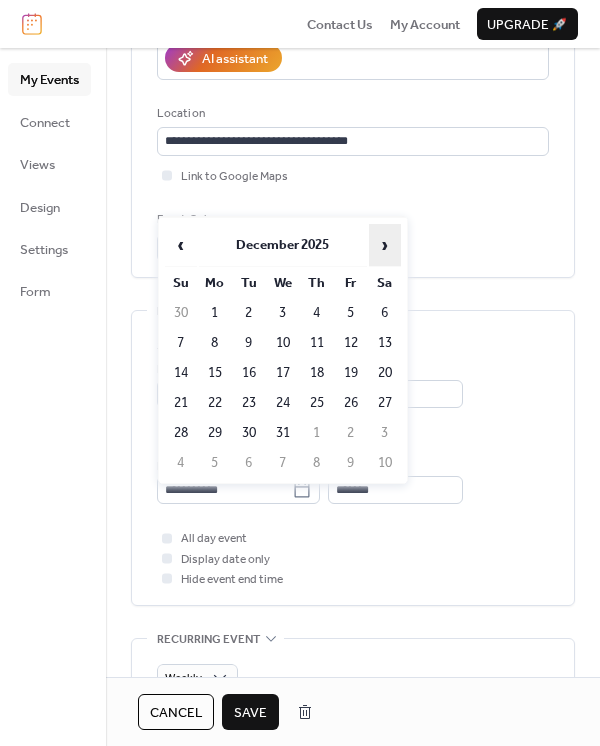 click on "›" at bounding box center [385, 245] 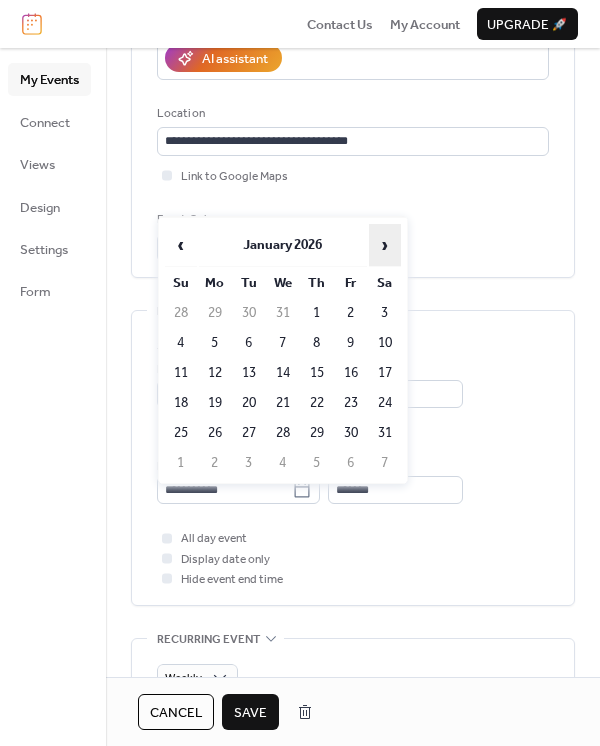click on "›" at bounding box center [385, 245] 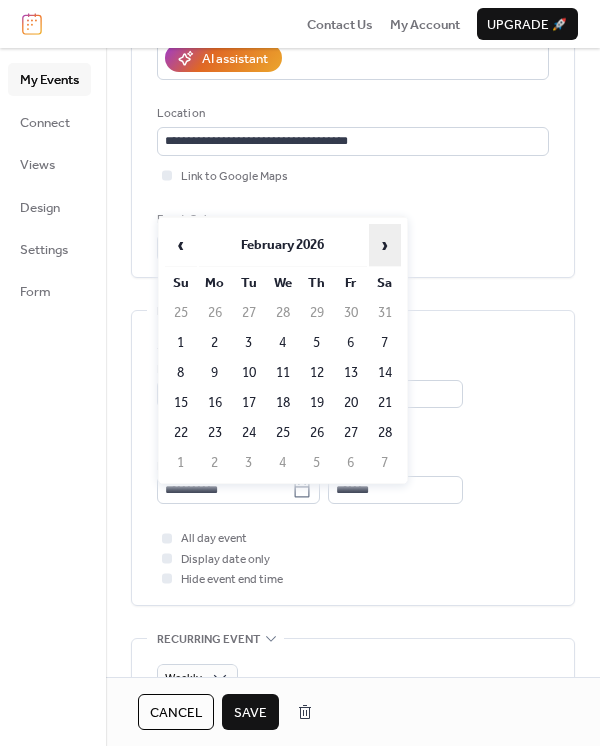 click on "›" at bounding box center (385, 245) 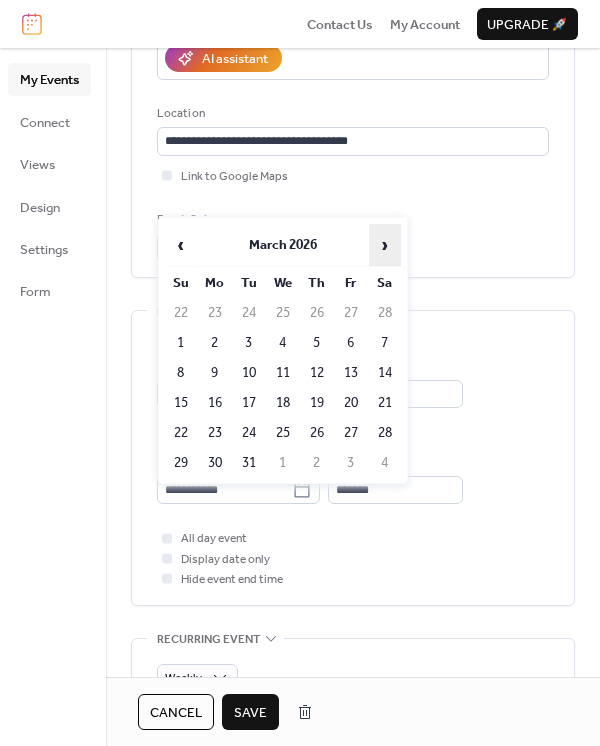click on "›" at bounding box center [385, 245] 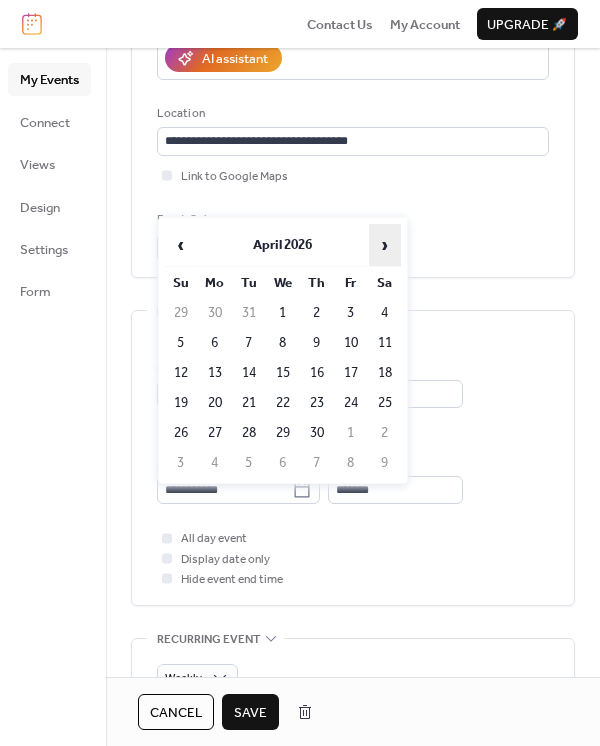 click on "›" at bounding box center [385, 245] 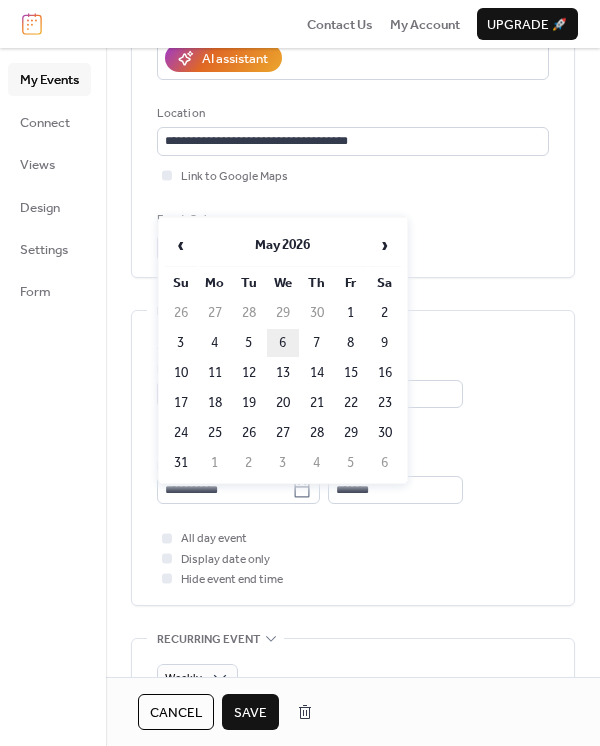 click on "6" at bounding box center [283, 343] 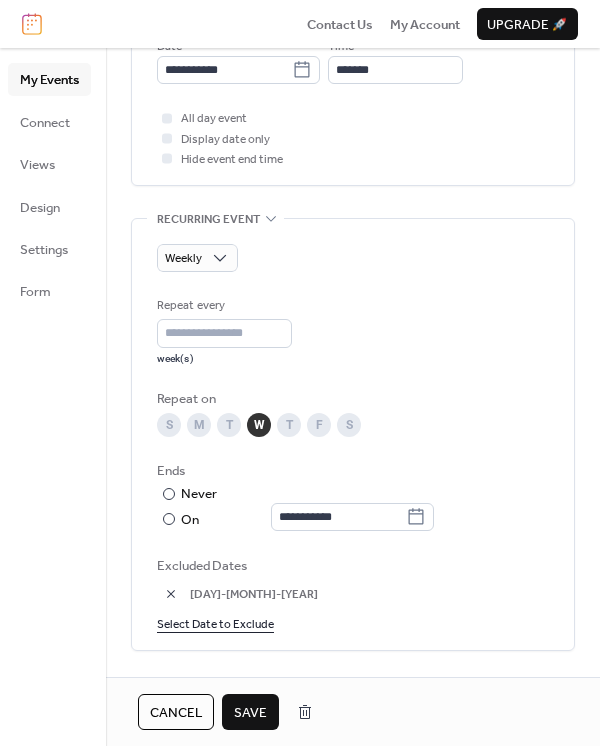 scroll, scrollTop: 814, scrollLeft: 0, axis: vertical 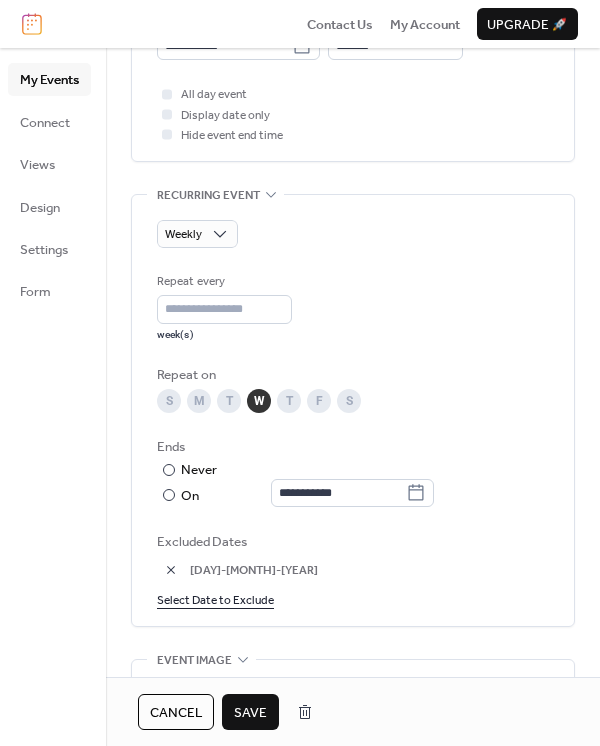 click at bounding box center [171, 570] 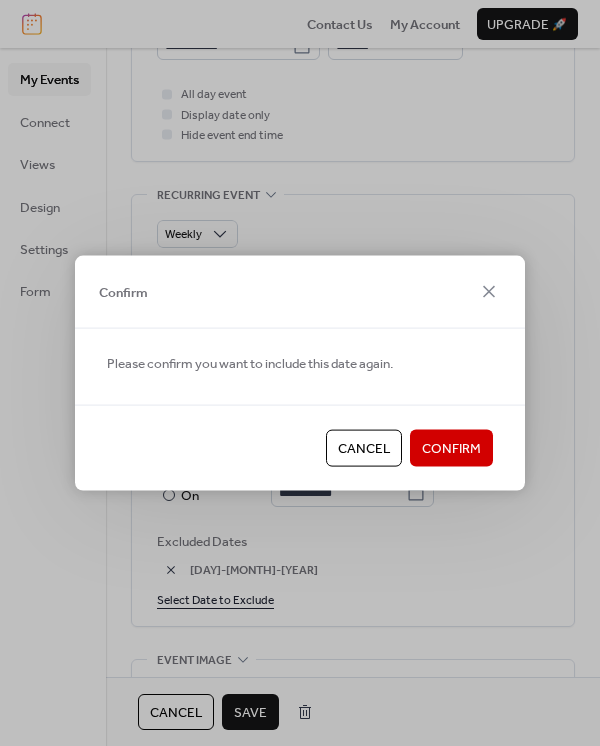 click on "Confirm" at bounding box center (451, 449) 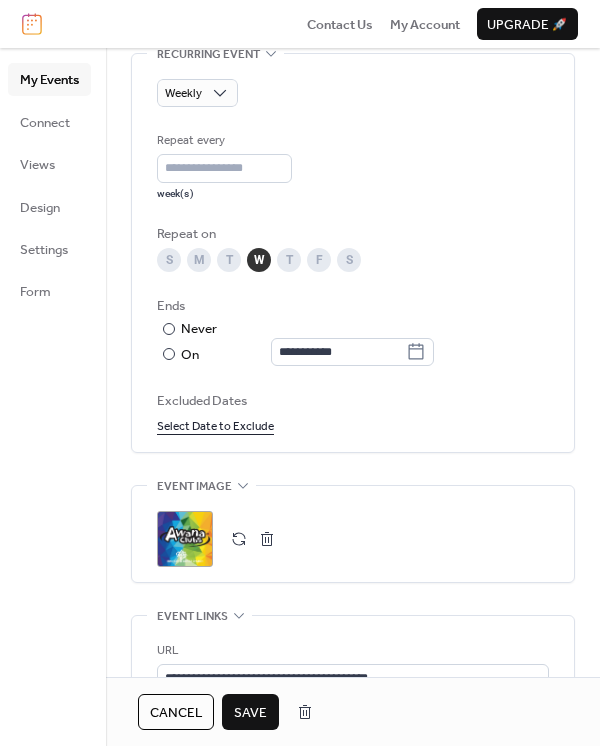 scroll, scrollTop: 963, scrollLeft: 0, axis: vertical 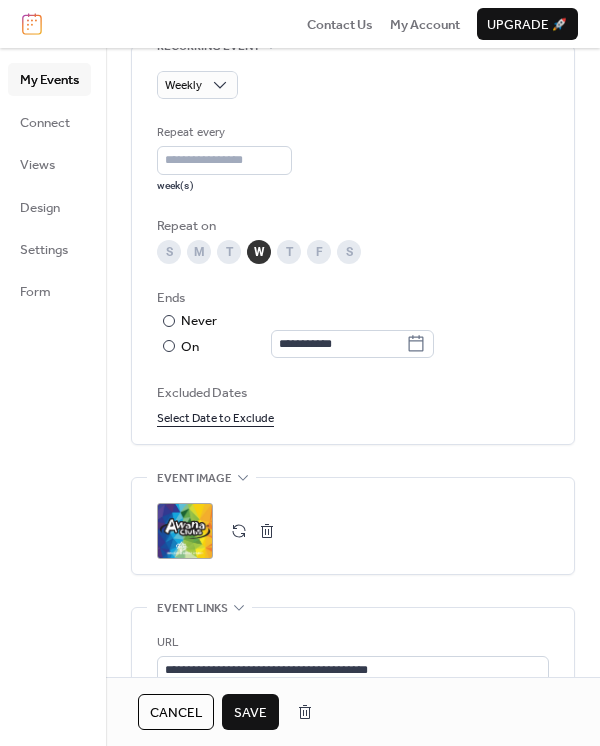 click on "Save" at bounding box center [250, 713] 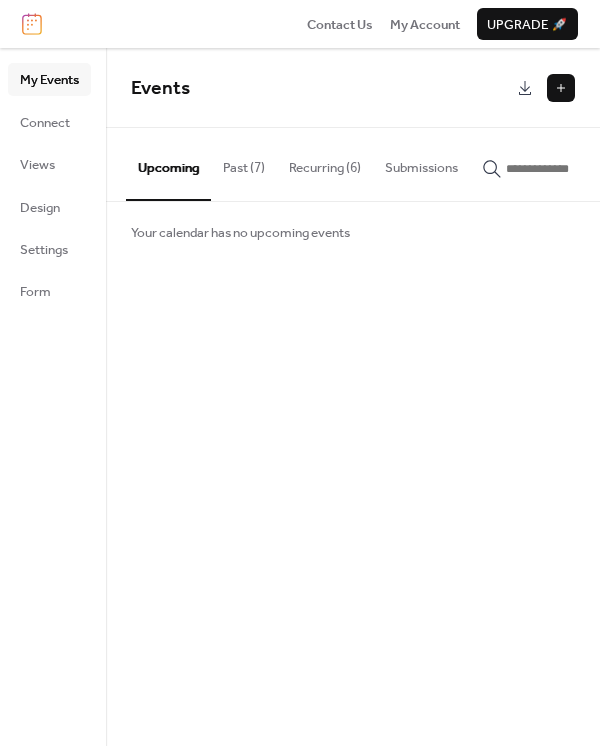 click on "Recurring  (6)" at bounding box center (325, 163) 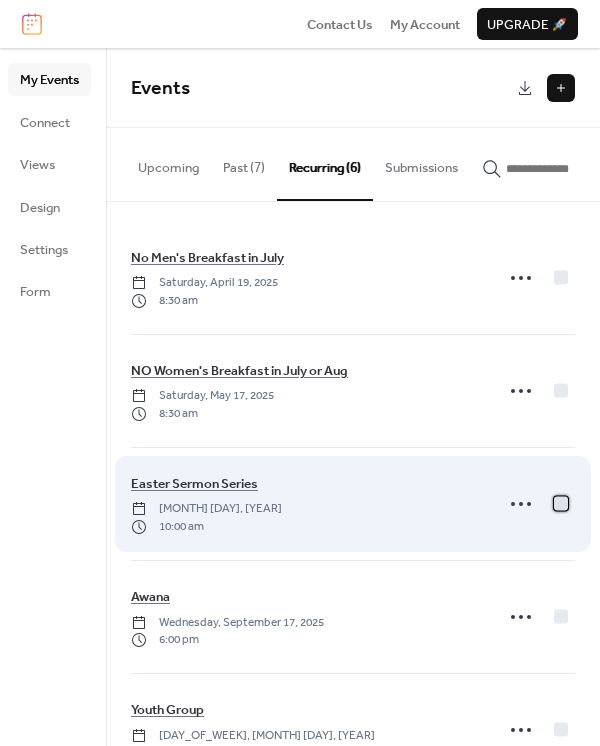 click at bounding box center (561, 504) 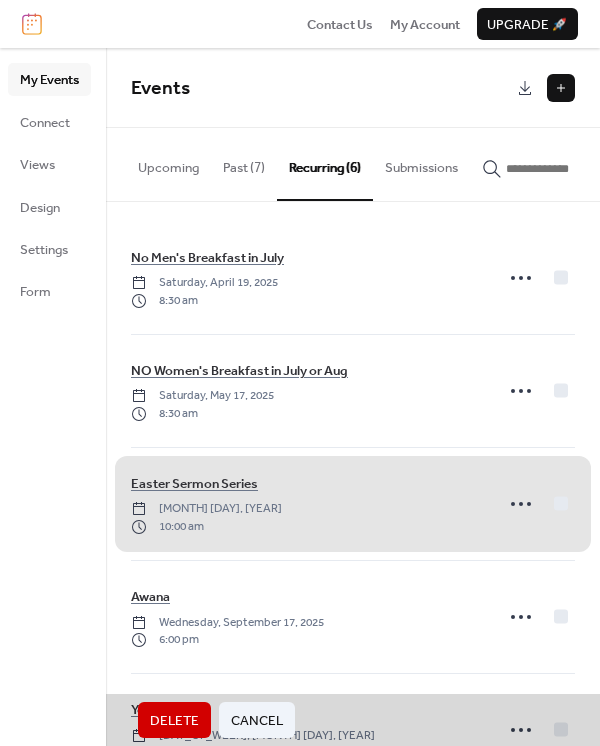 click on "Delete" at bounding box center (174, 721) 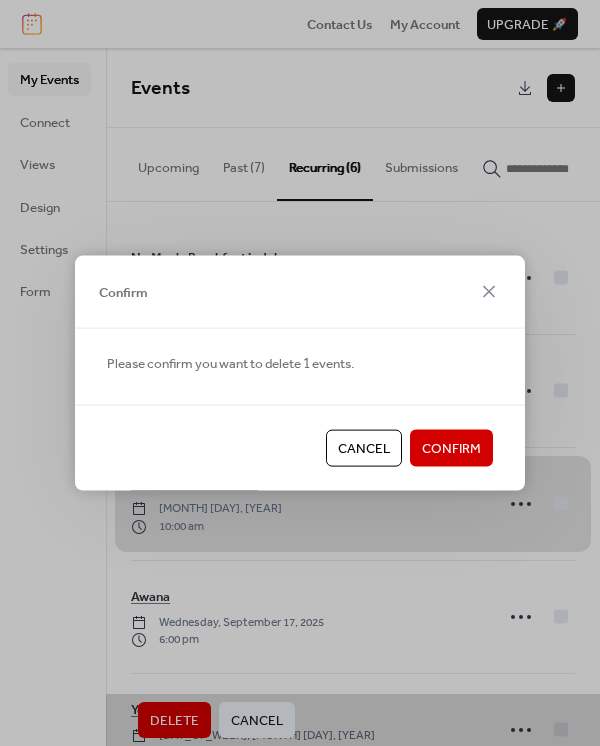 click on "Confirm" at bounding box center [451, 449] 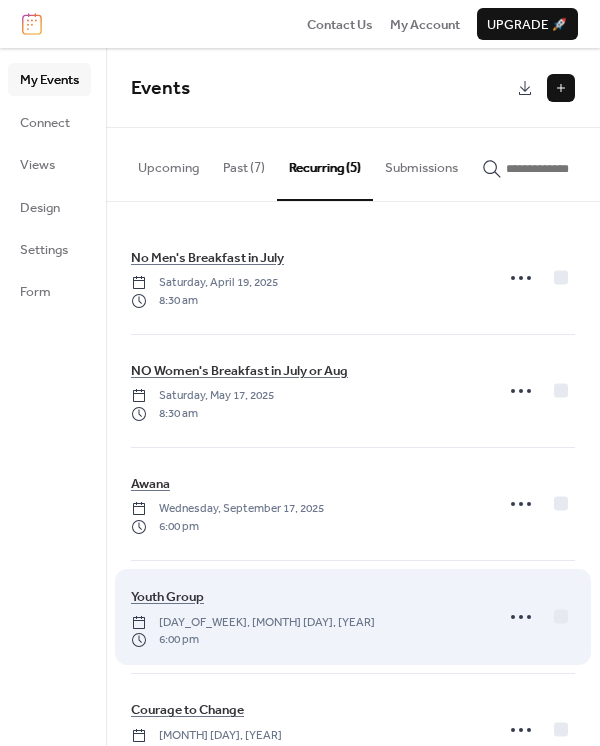 click on "[YOUTH] [GROUP] [DAY_OF_WEEK], [MONTH] [DAY], [YEAR] [TIME]" at bounding box center (306, 617) 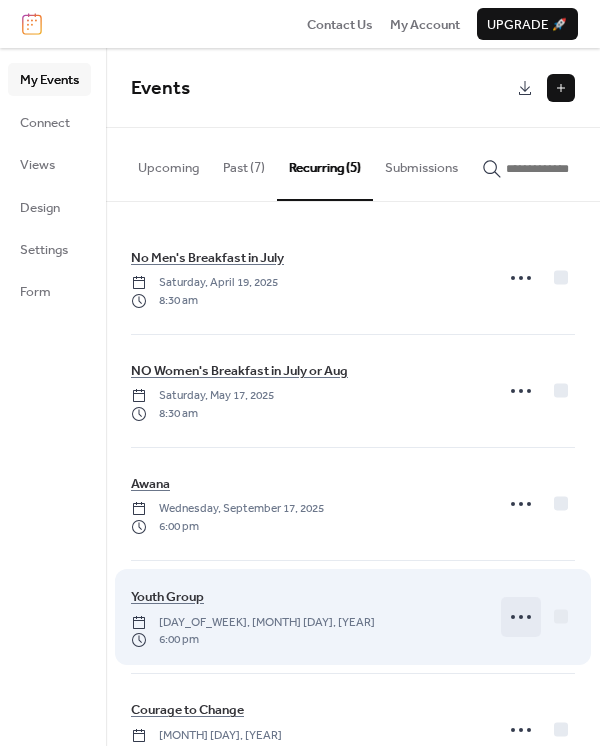 click 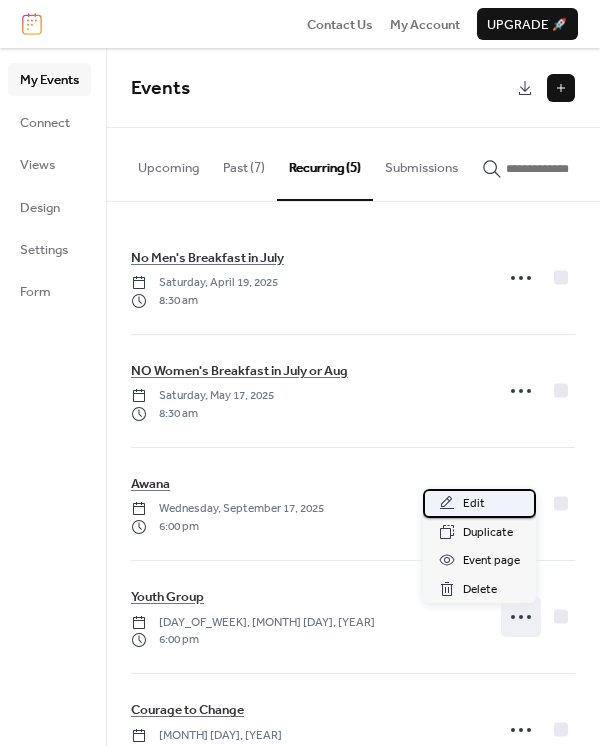 click on "Edit" at bounding box center [479, 503] 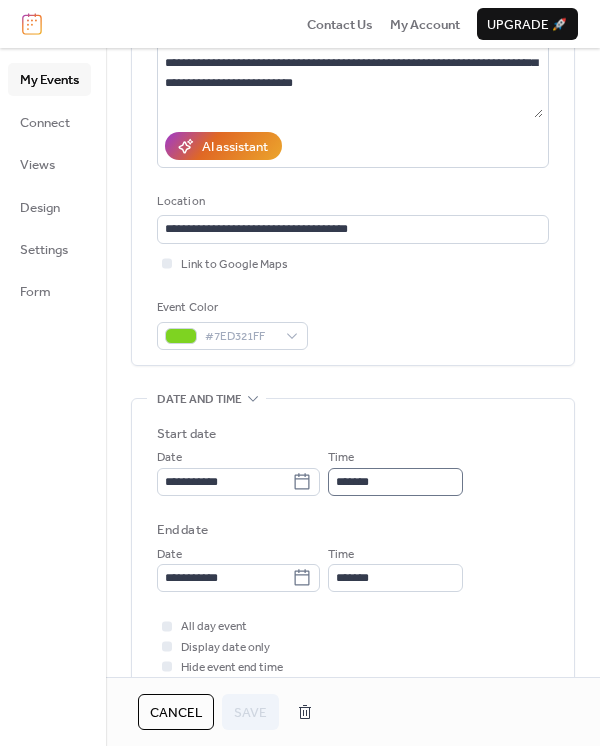 scroll, scrollTop: 296, scrollLeft: 0, axis: vertical 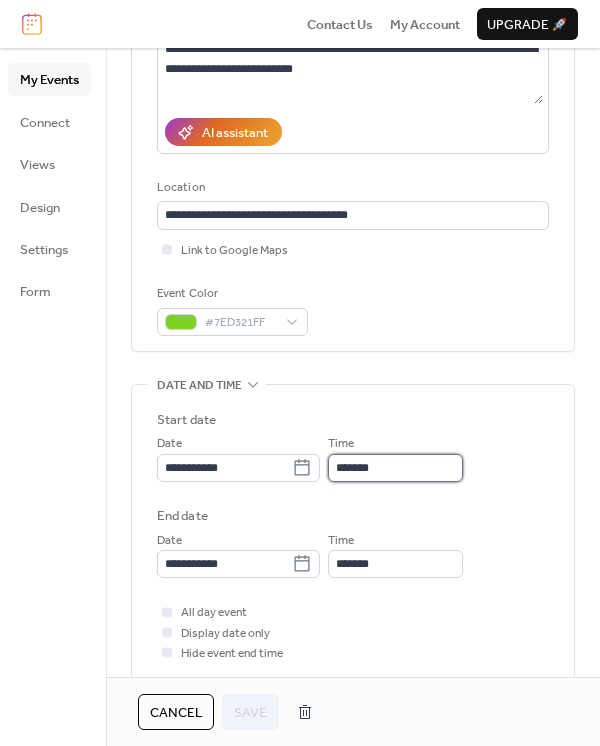 click on "*******" at bounding box center (395, 468) 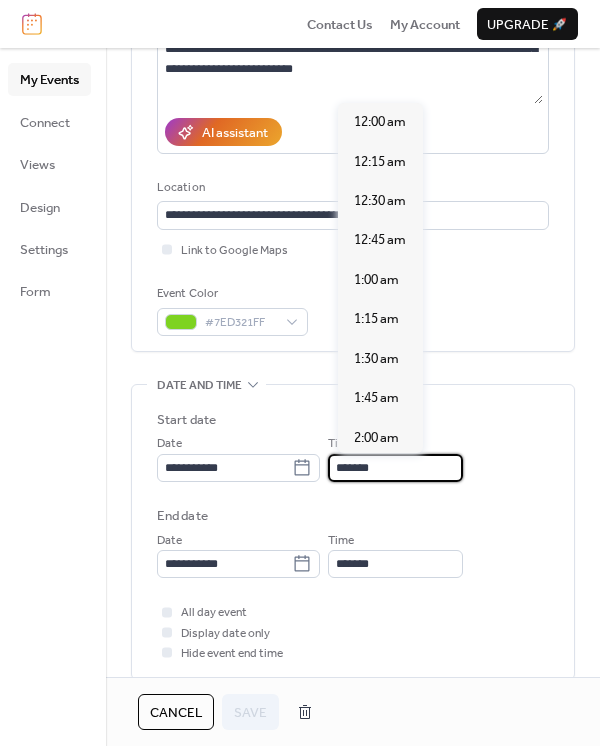 scroll, scrollTop: 2858, scrollLeft: 0, axis: vertical 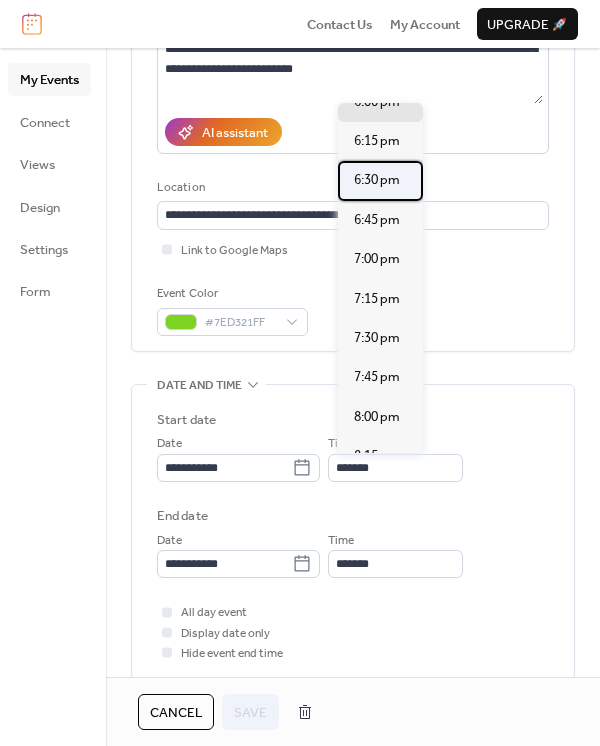 click on "6:30 pm" at bounding box center (377, 180) 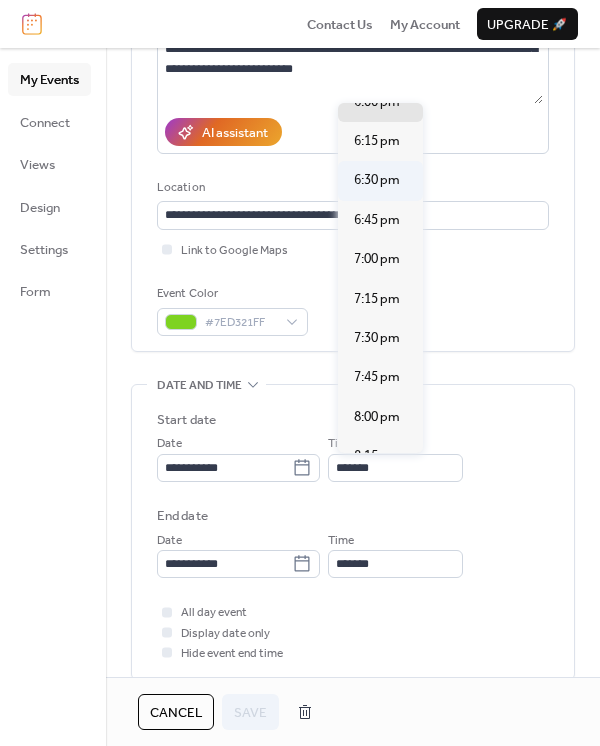type on "*******" 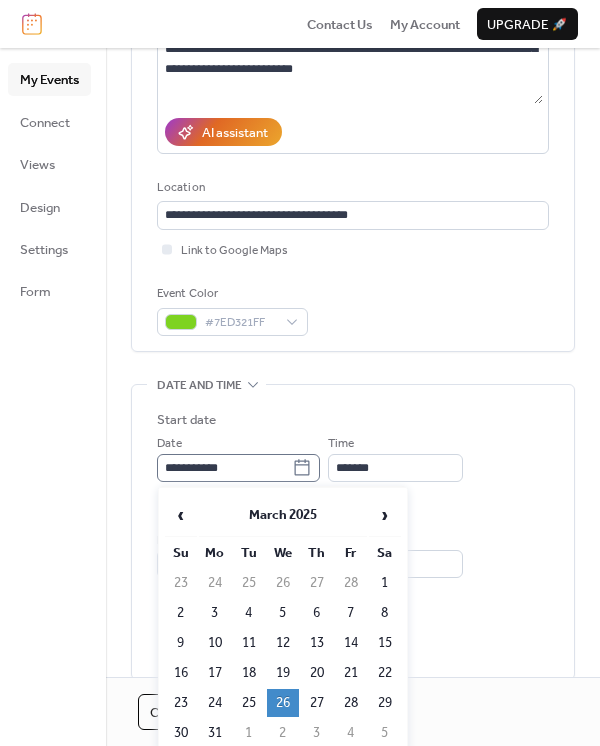 click 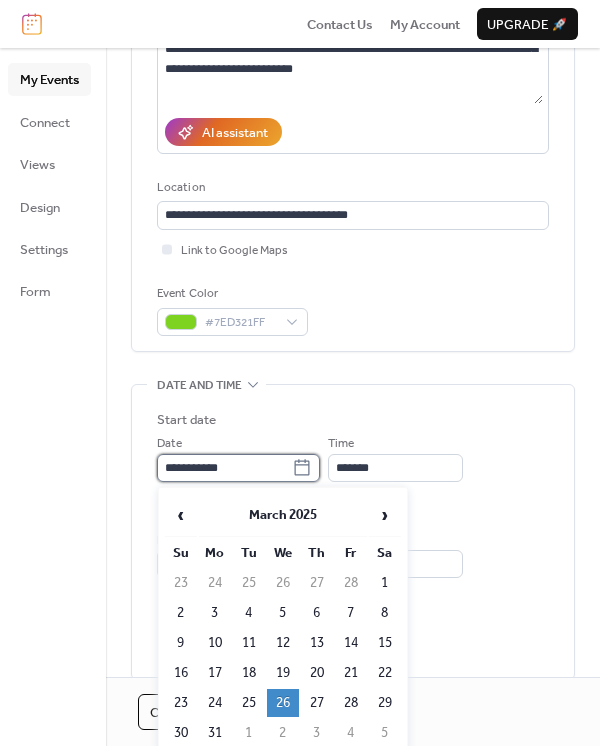 click on "**********" at bounding box center [224, 468] 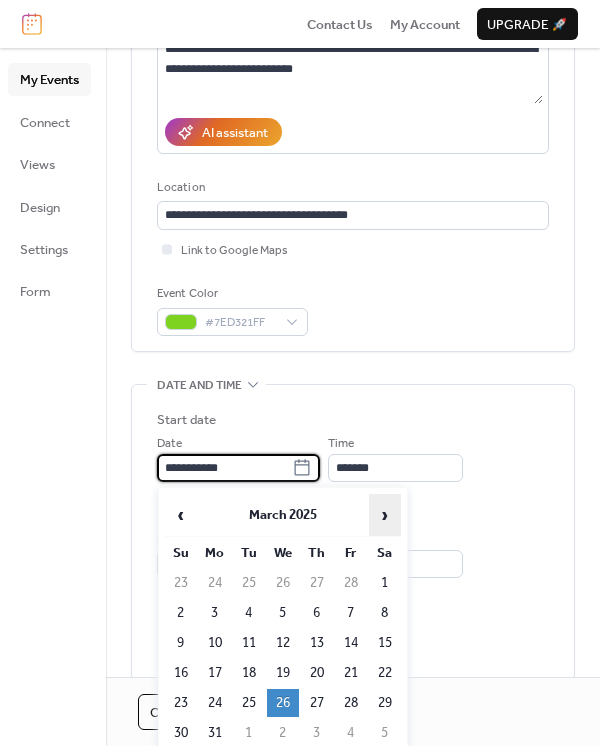 click on "›" at bounding box center (385, 515) 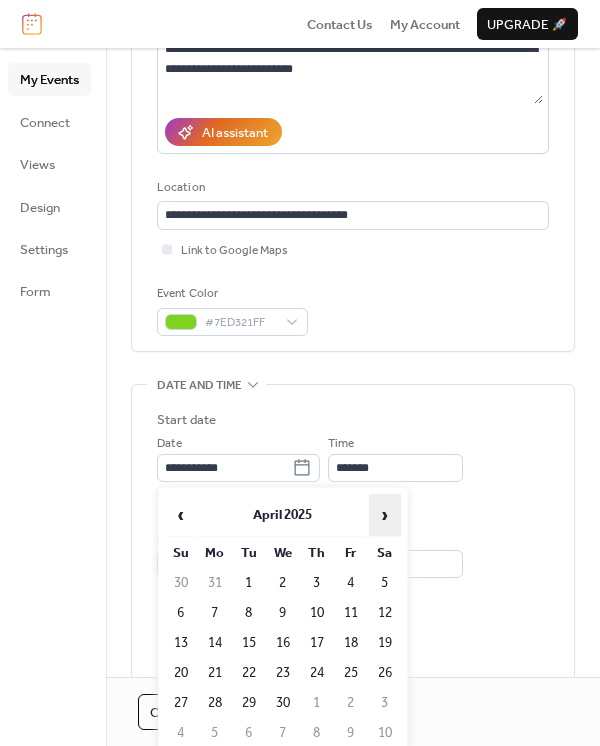 click on "›" at bounding box center (385, 515) 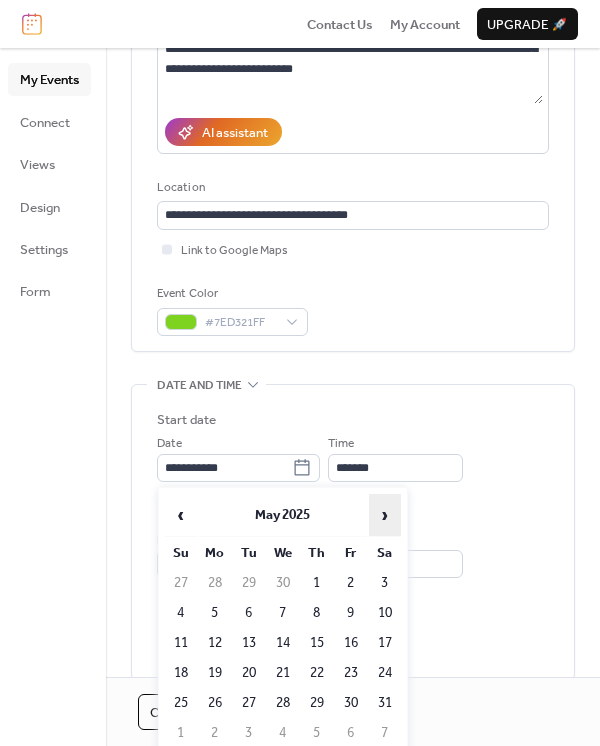 click on "›" at bounding box center (385, 515) 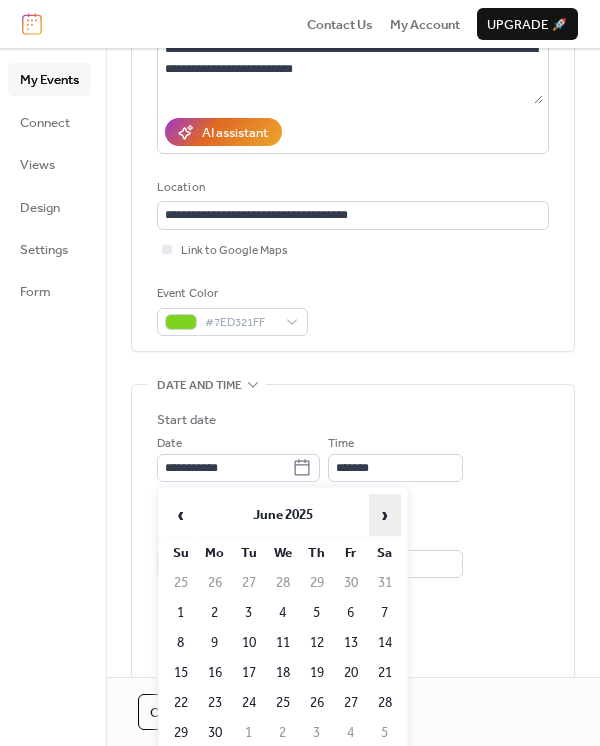 click on "›" at bounding box center (385, 515) 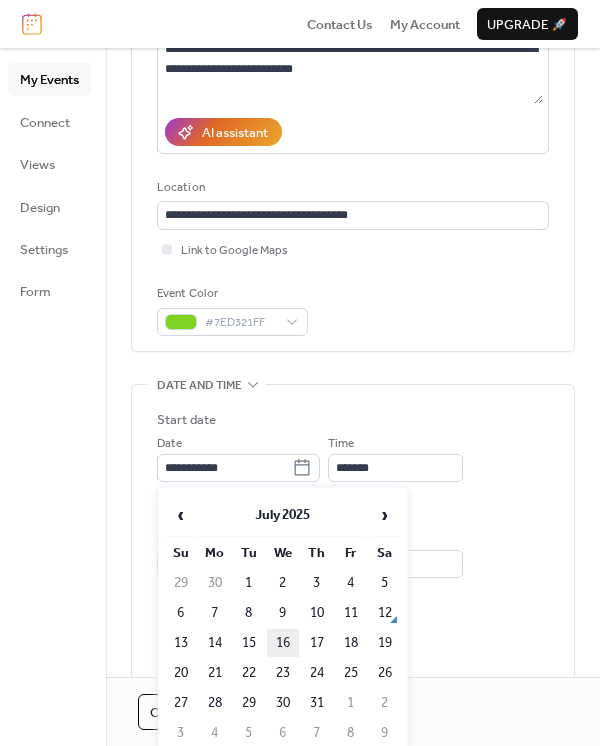 click on "16" at bounding box center [283, 643] 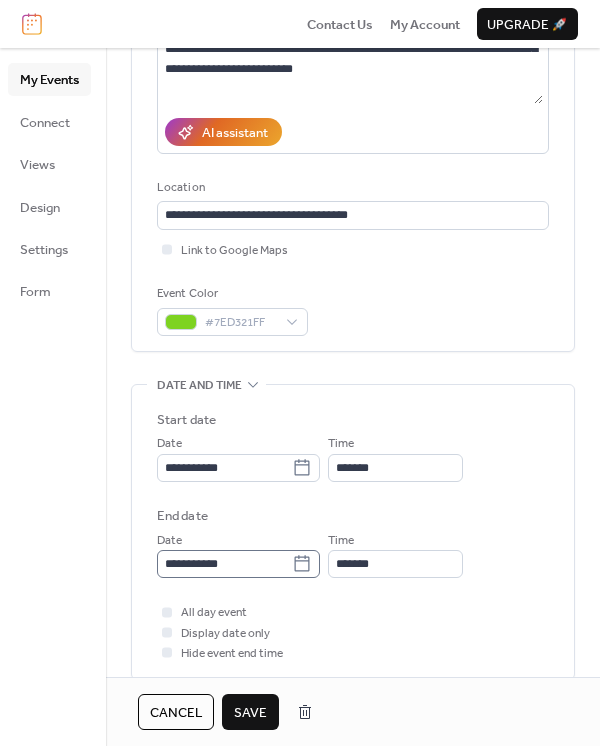 click 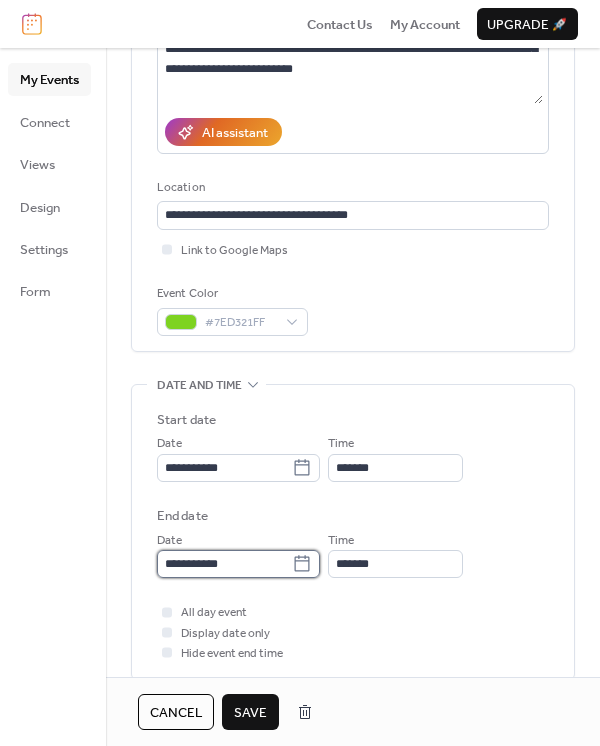 click on "**********" at bounding box center (224, 564) 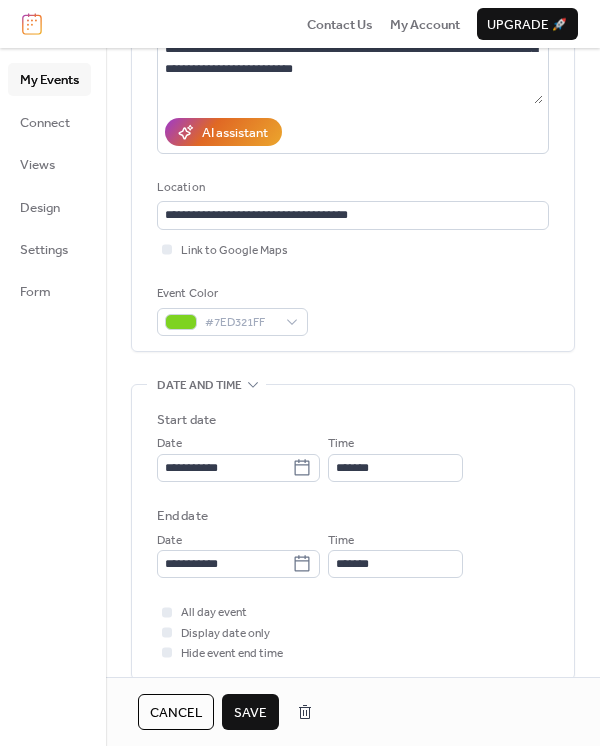 click on "All day event Display date only Hide event end time" at bounding box center [353, 632] 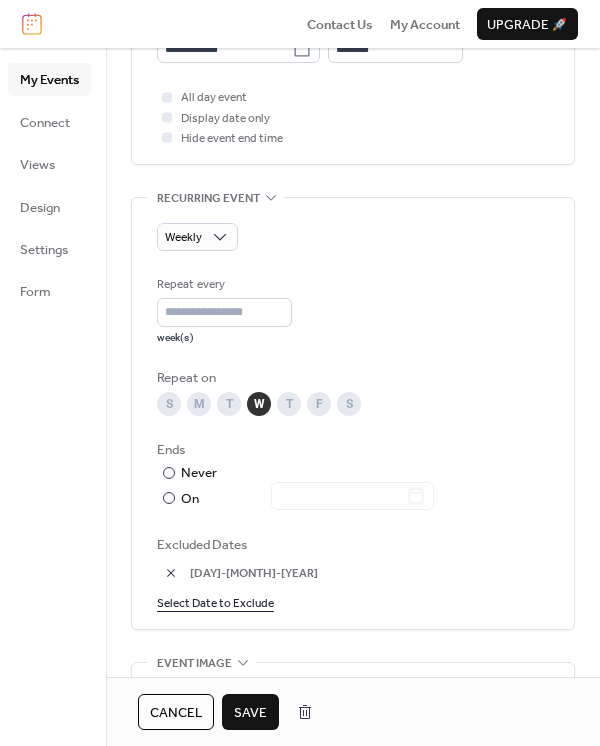 scroll, scrollTop: 814, scrollLeft: 0, axis: vertical 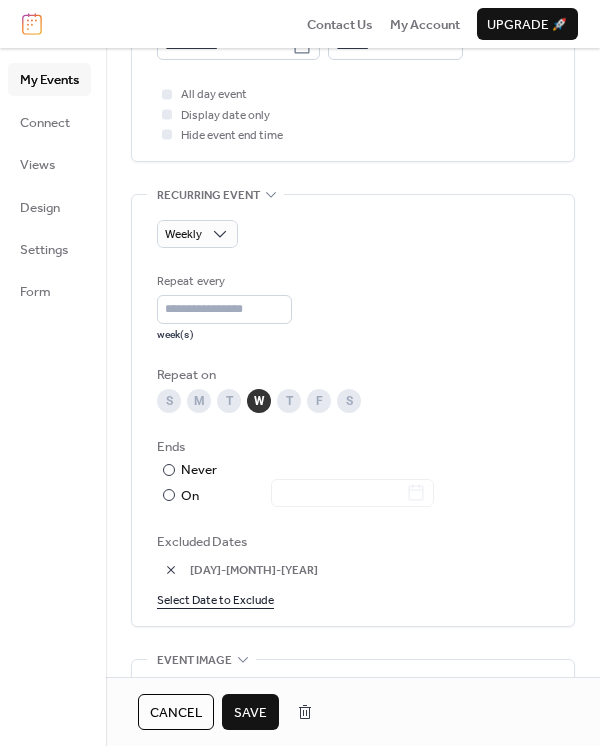 click on "Save" at bounding box center (250, 713) 